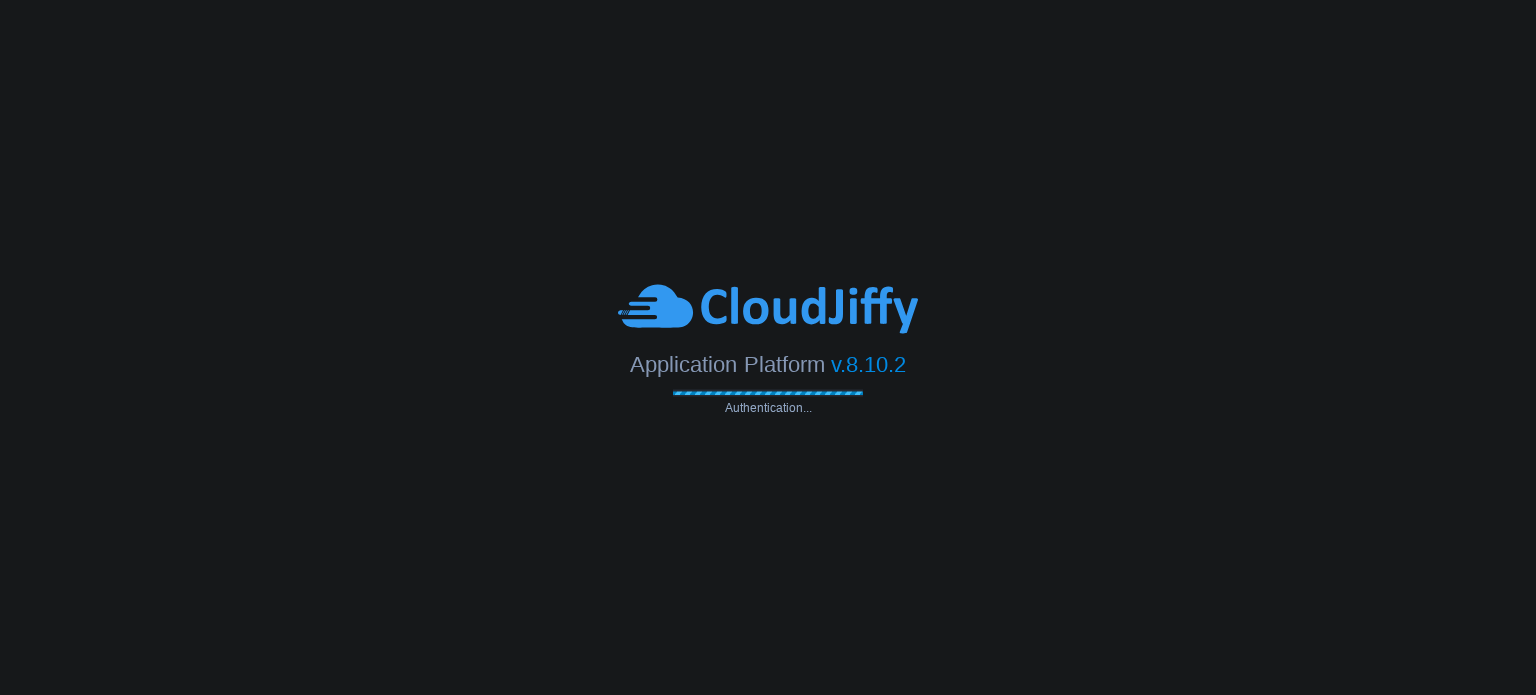 scroll, scrollTop: 0, scrollLeft: 0, axis: both 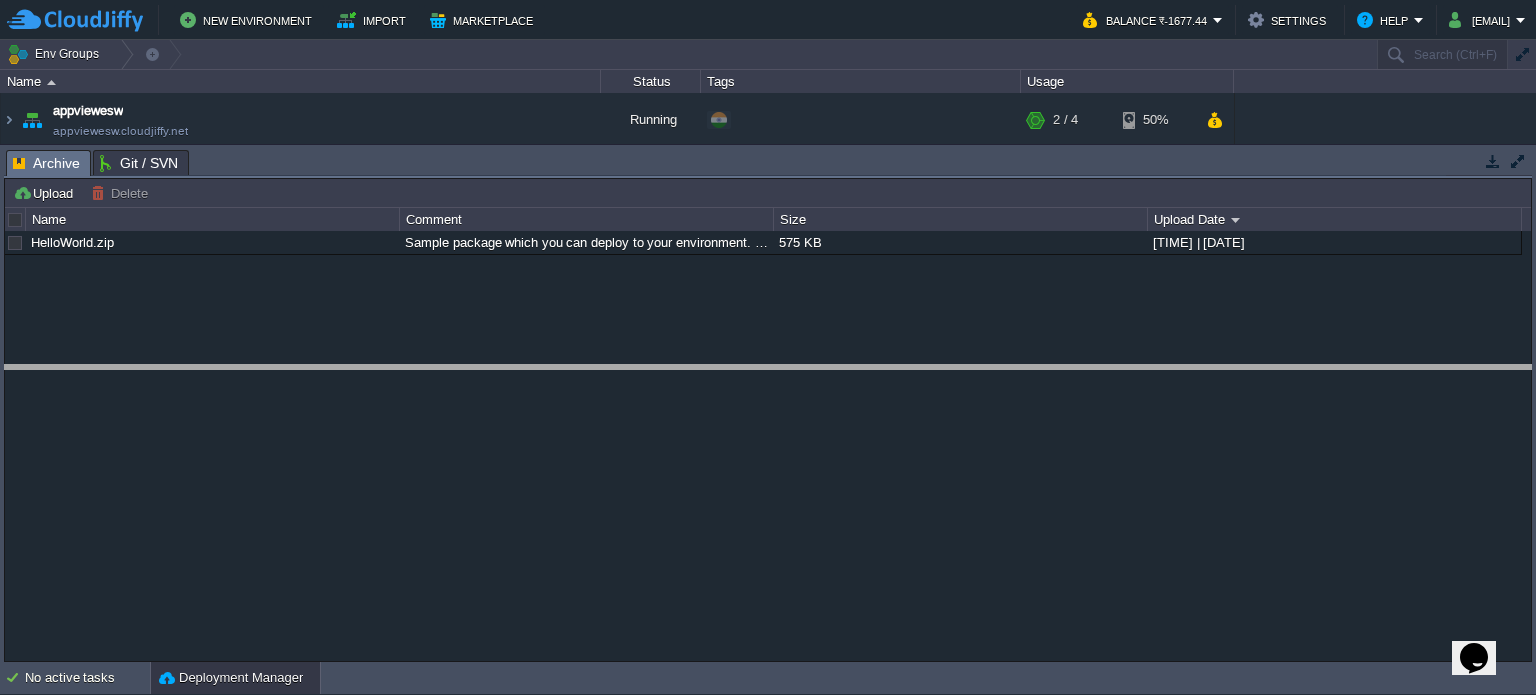 drag, startPoint x: 513, startPoint y: 156, endPoint x: 560, endPoint y: 373, distance: 222.03152 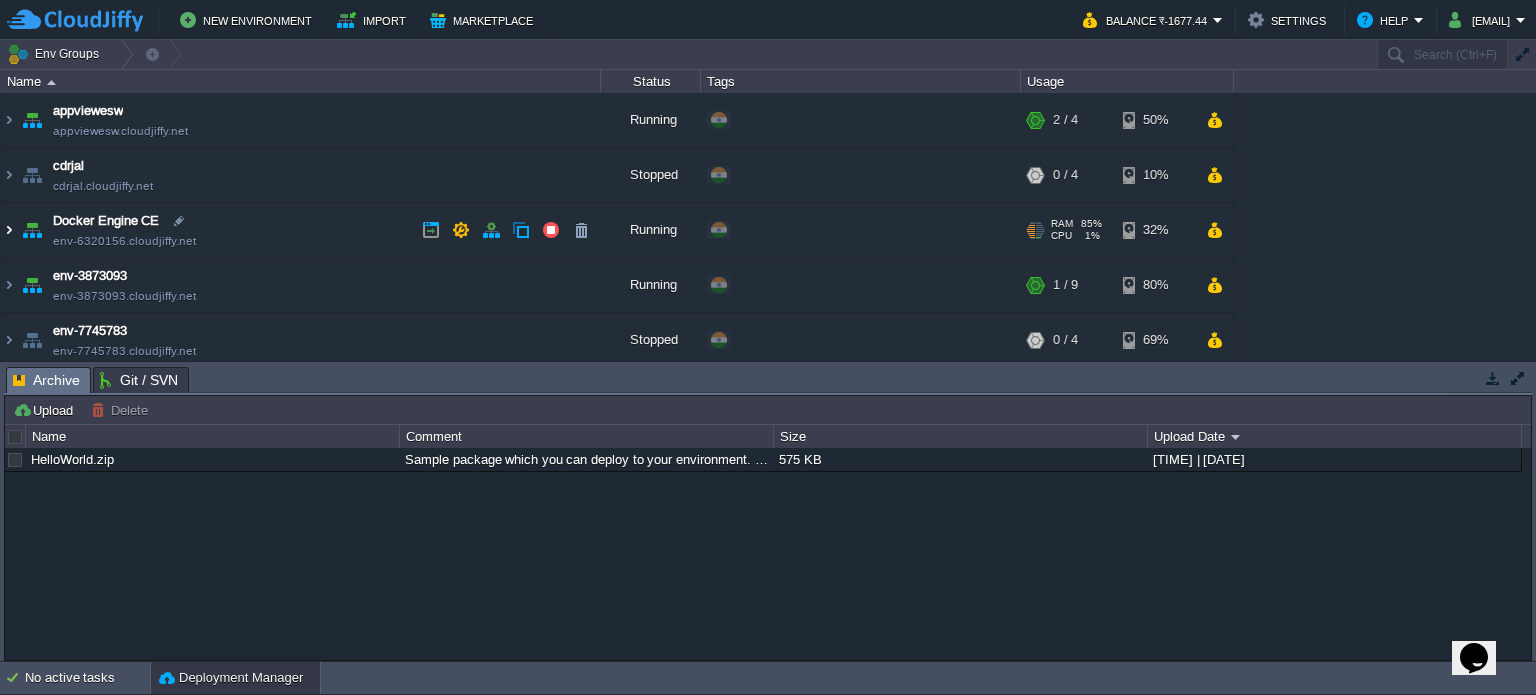 click at bounding box center (9, 230) 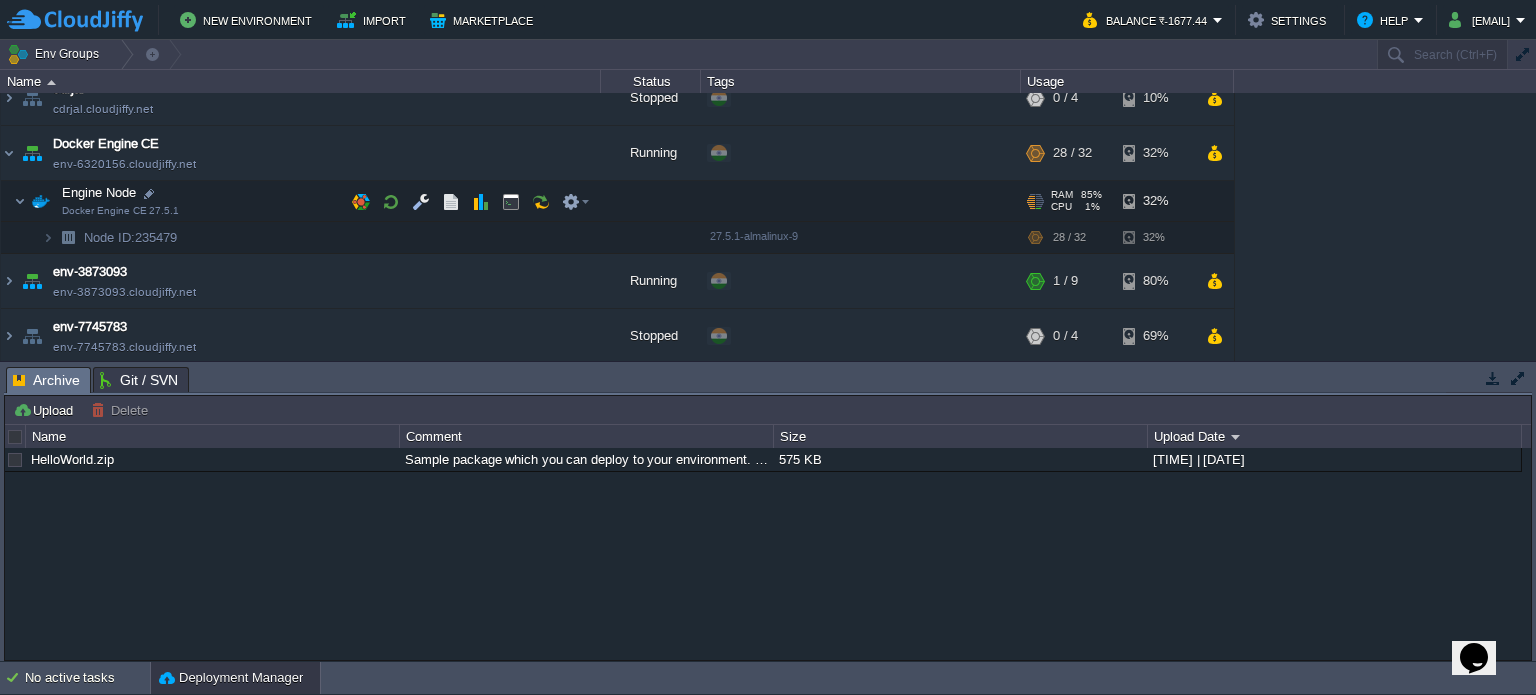 scroll, scrollTop: 91, scrollLeft: 0, axis: vertical 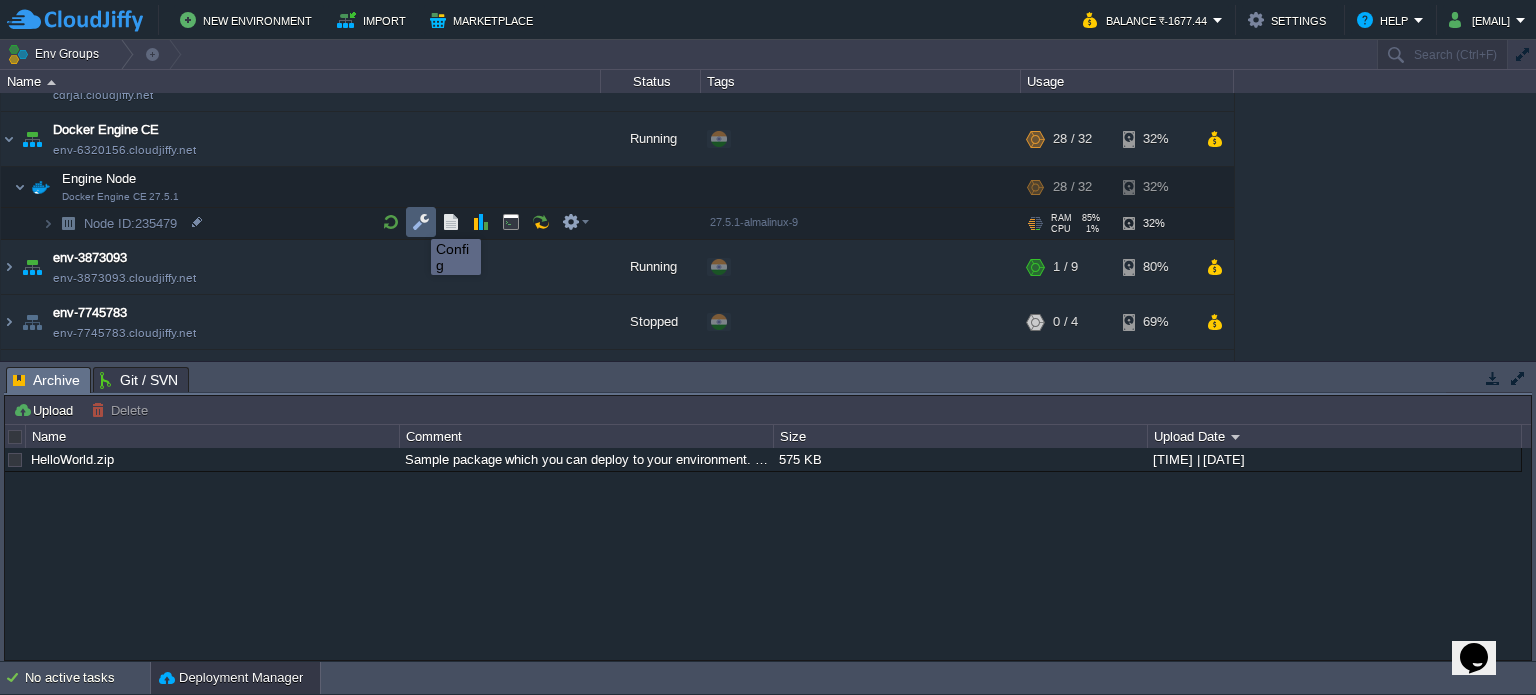 click at bounding box center (421, 222) 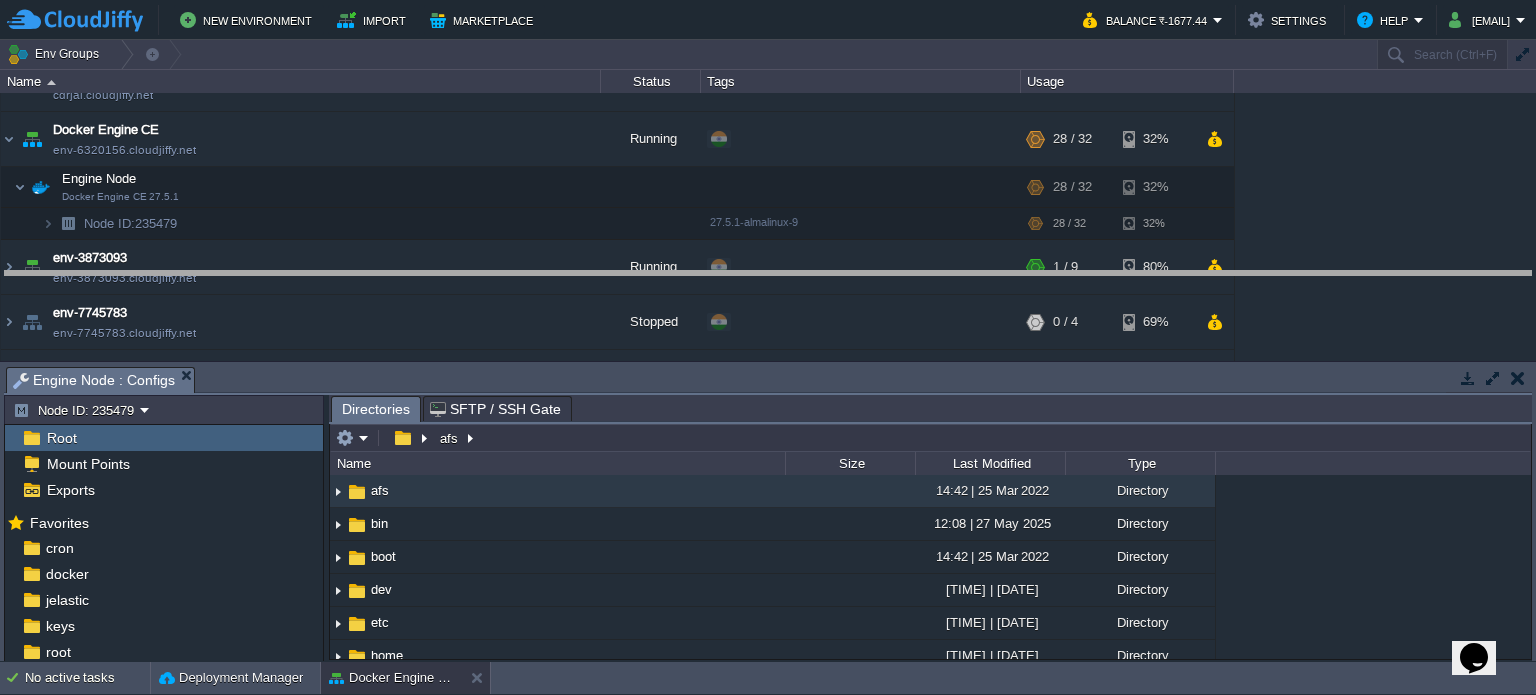 drag, startPoint x: 640, startPoint y: 387, endPoint x: 624, endPoint y: 283, distance: 105.22357 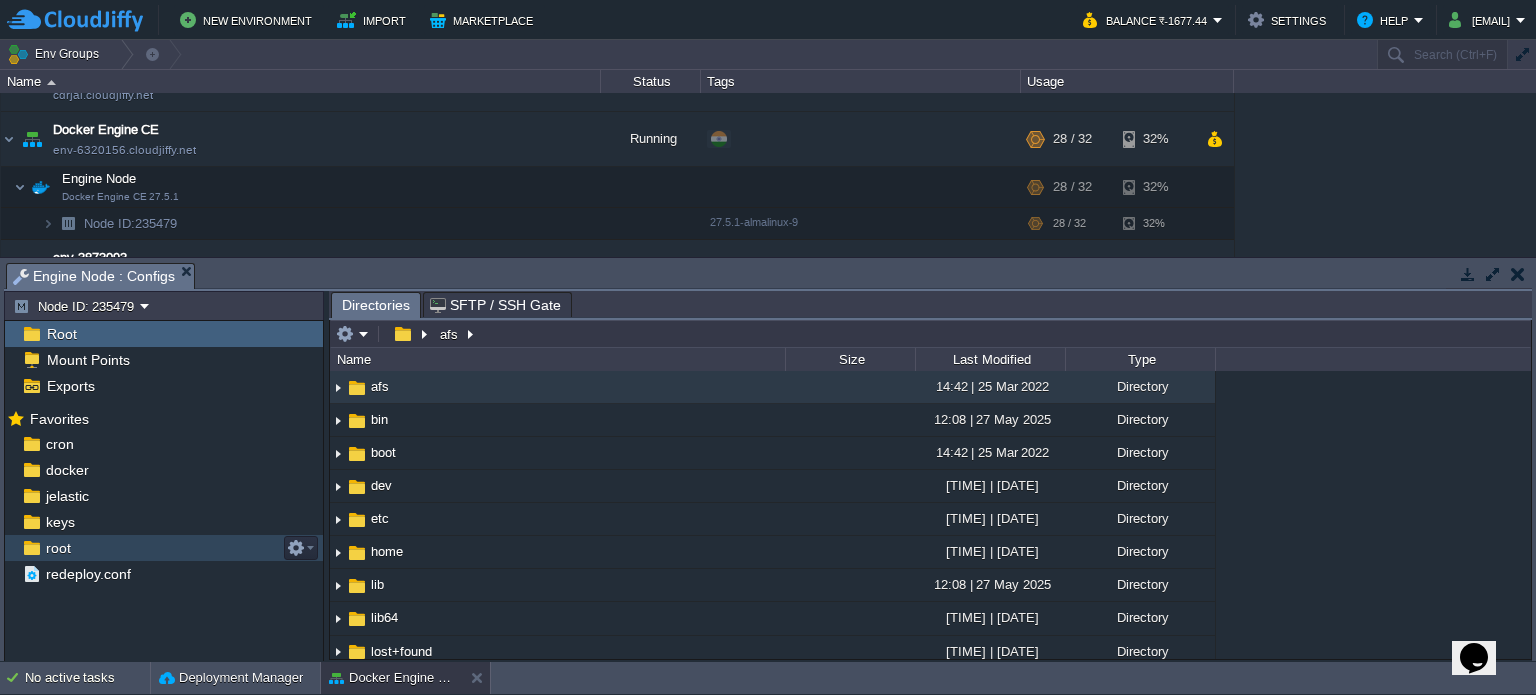 click on "root" at bounding box center (58, 548) 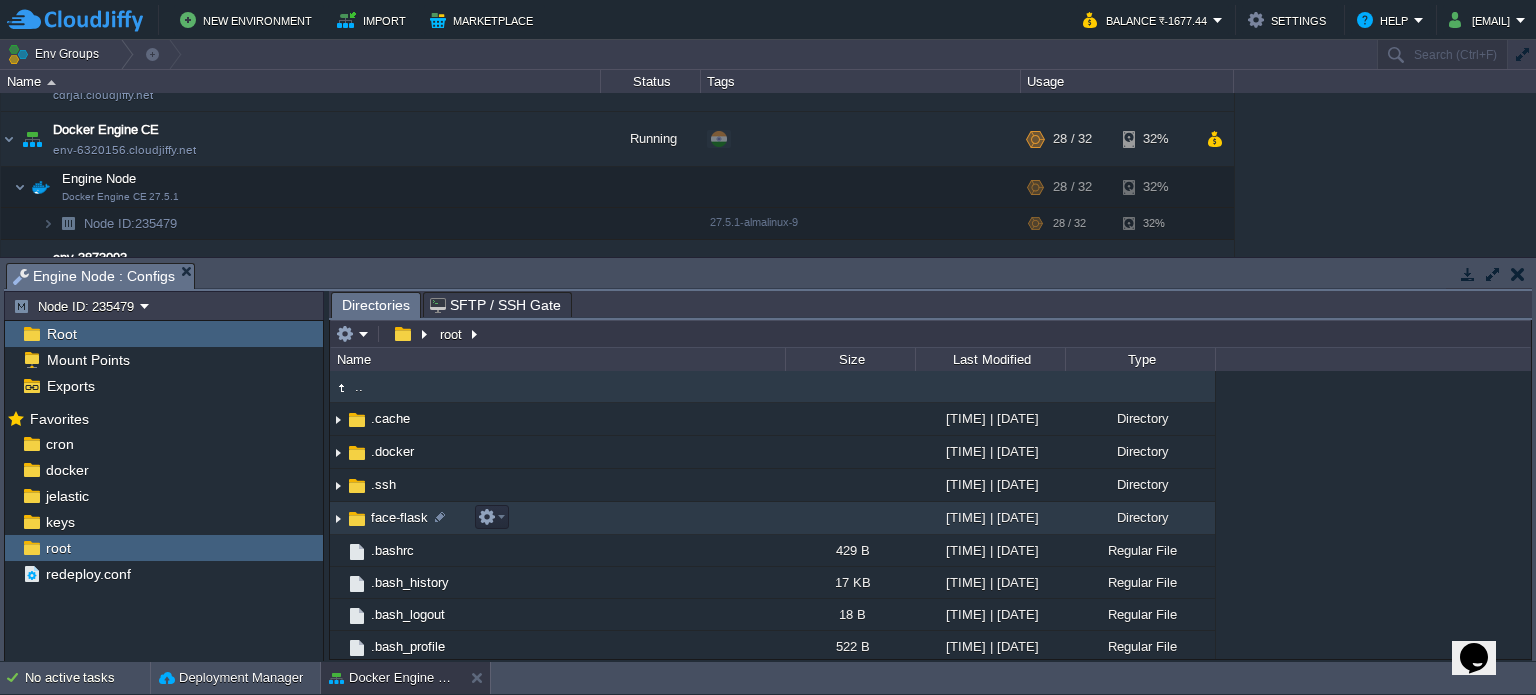 click on "face-flask" at bounding box center (399, 517) 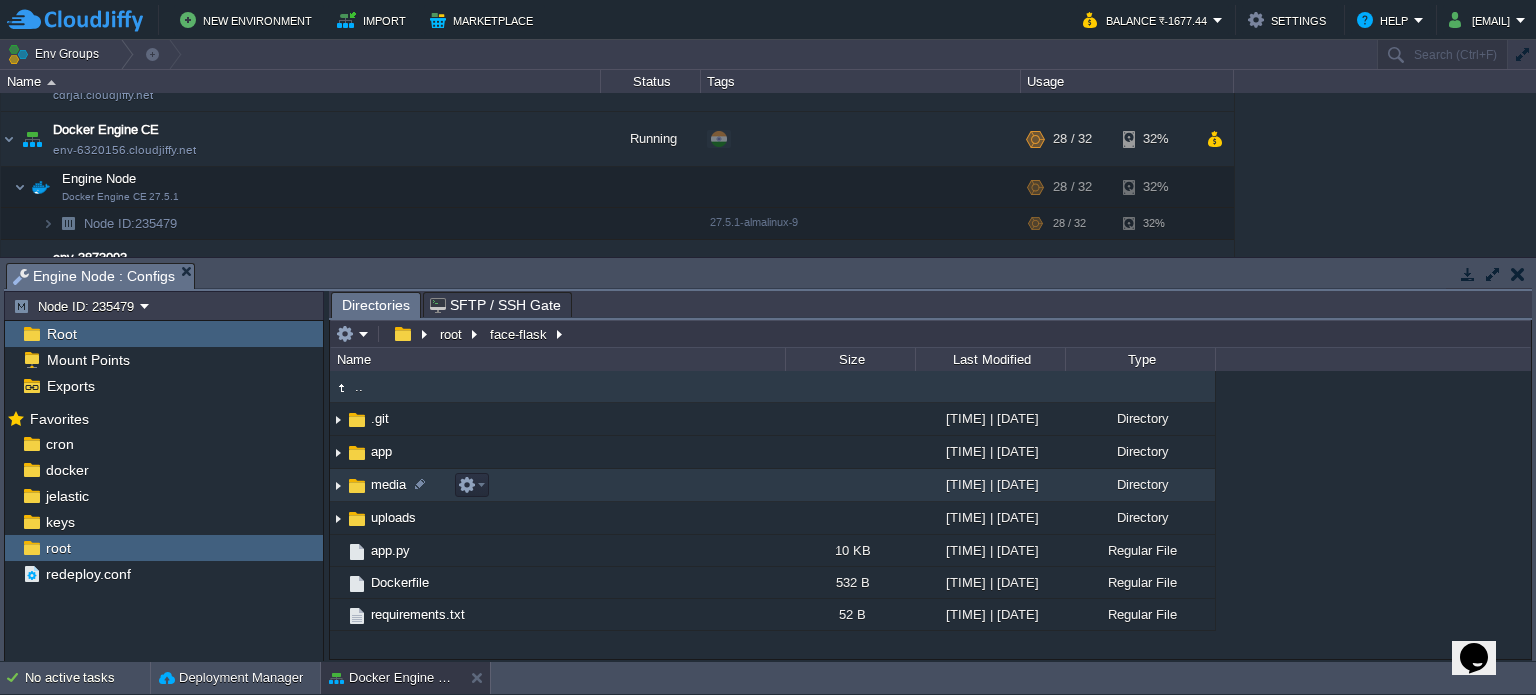 click at bounding box center [338, 485] 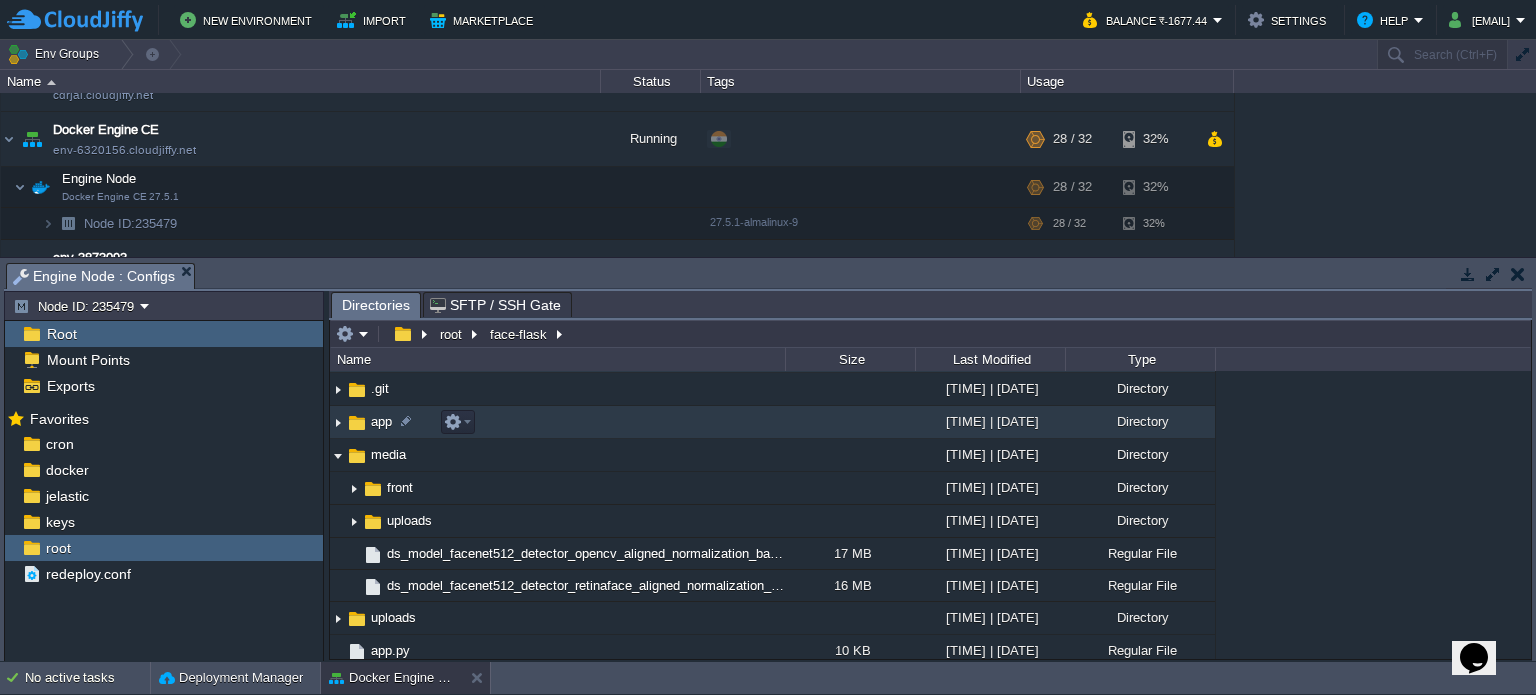 scroll, scrollTop: 31, scrollLeft: 0, axis: vertical 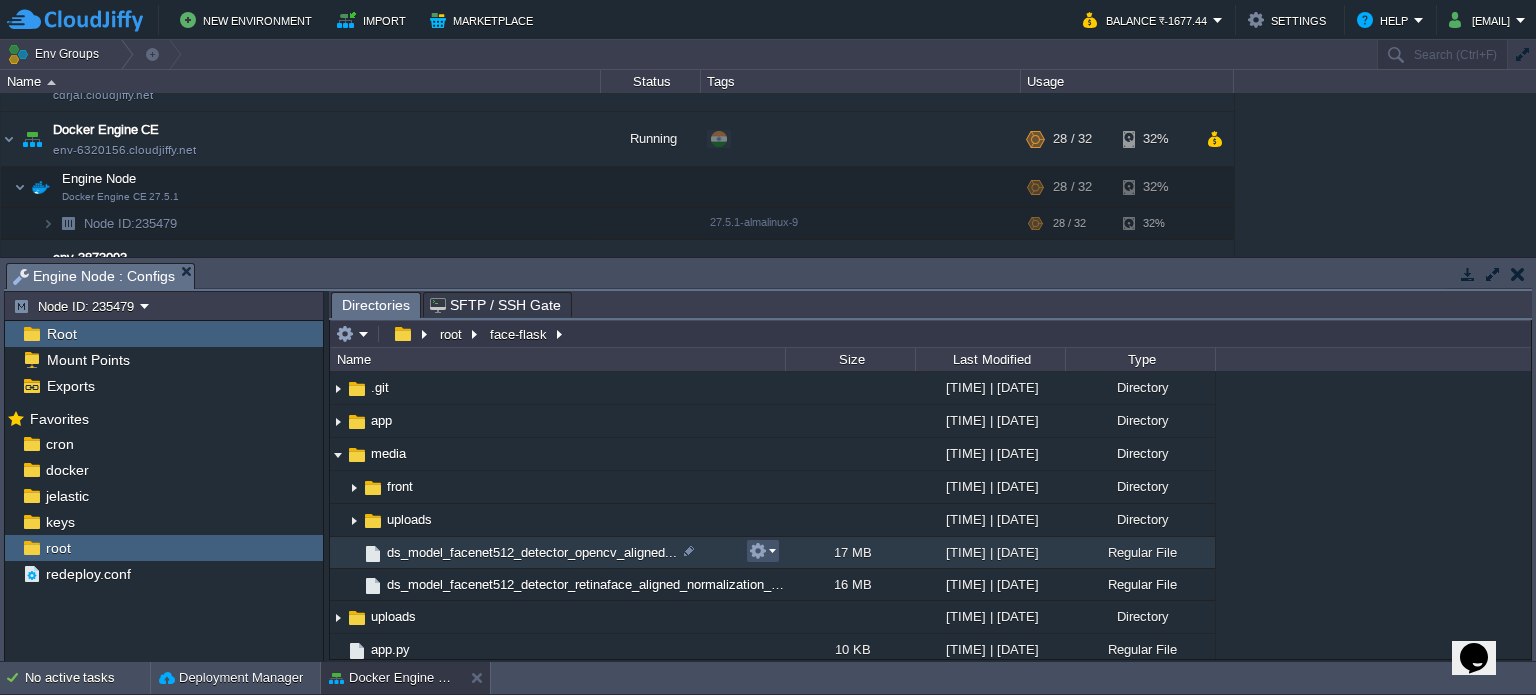 click at bounding box center (758, 551) 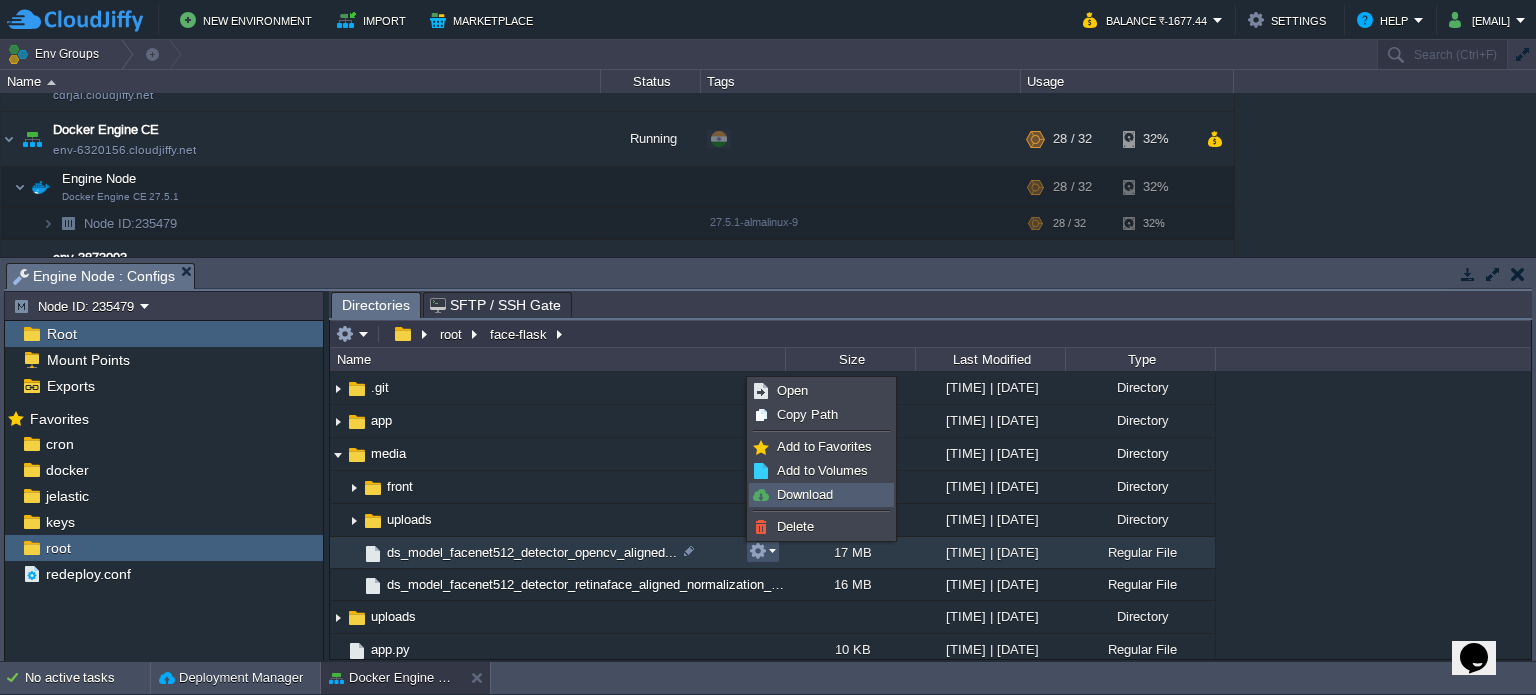 click on "Download" at bounding box center [805, 494] 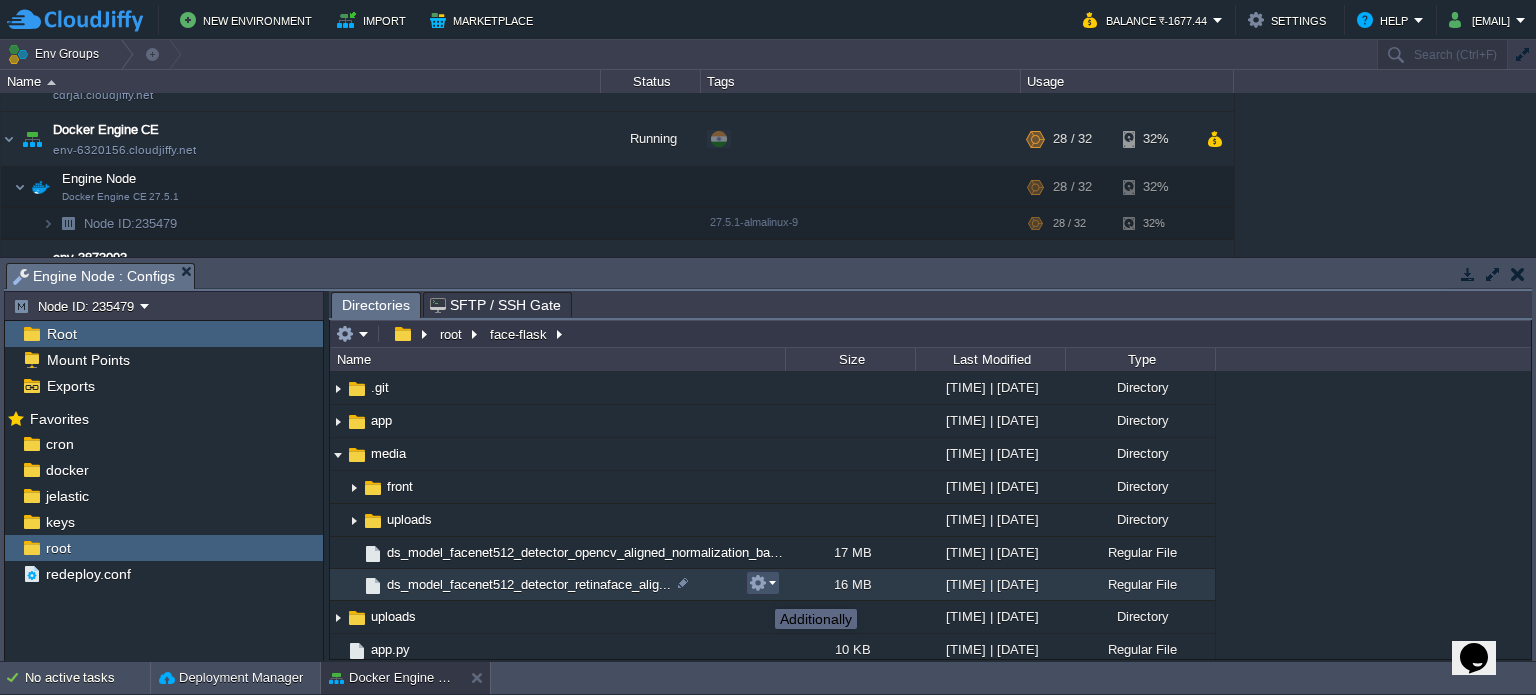 click at bounding box center [758, 583] 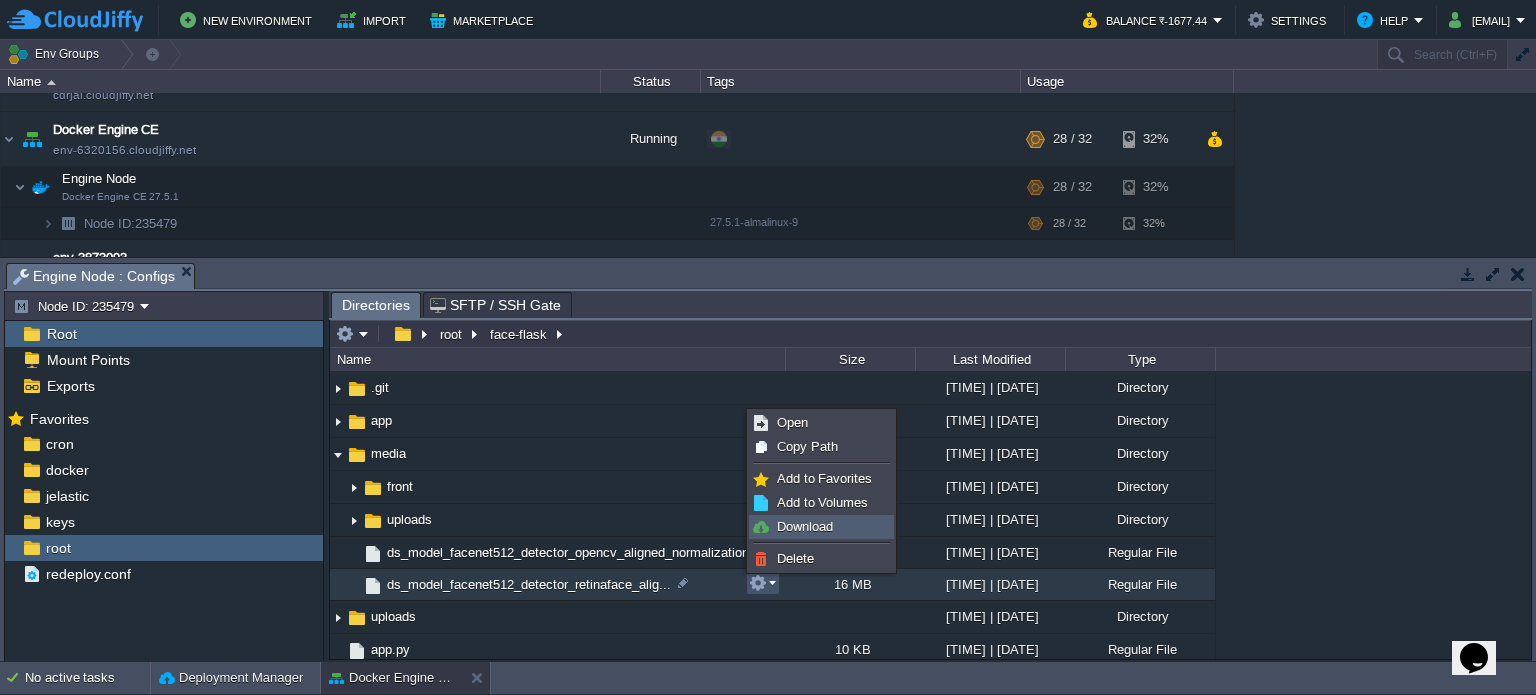 click on "Download" at bounding box center (805, 526) 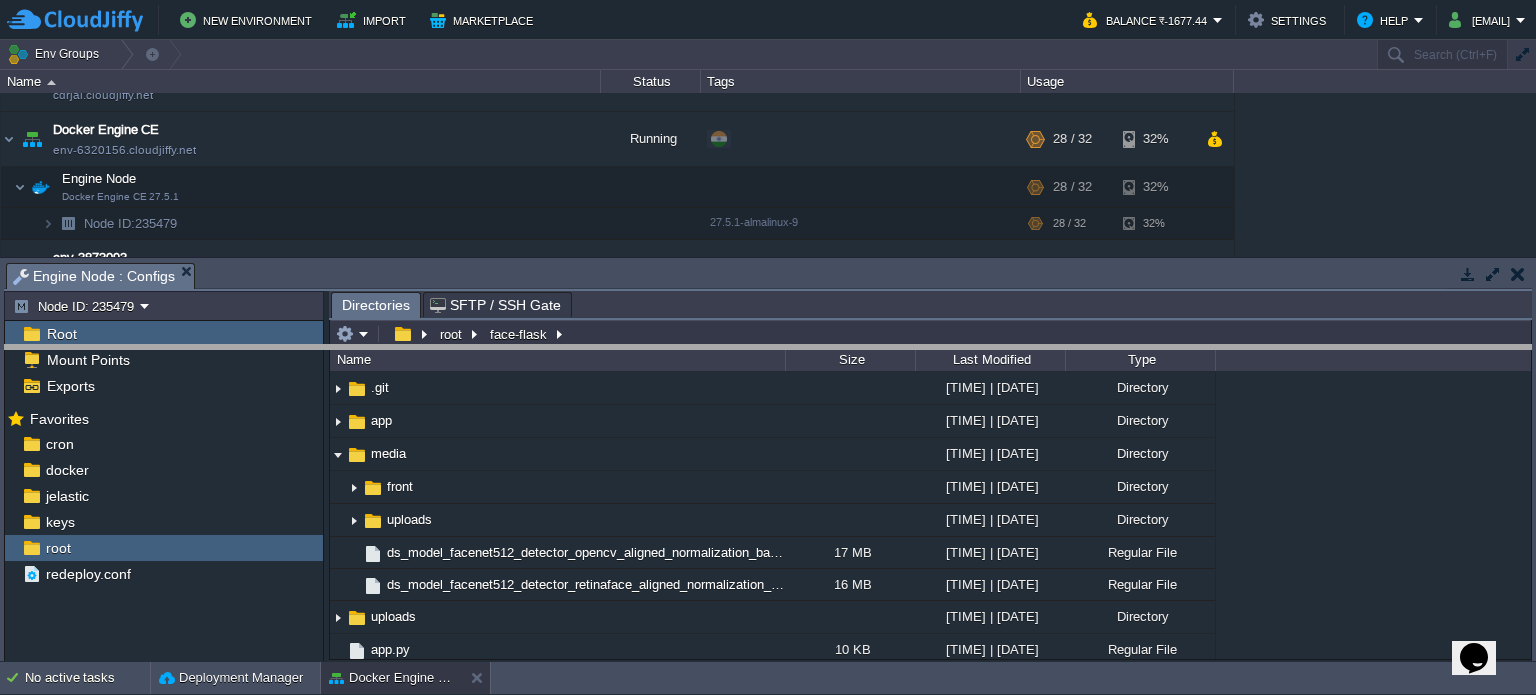drag, startPoint x: 767, startPoint y: 276, endPoint x: 772, endPoint y: 354, distance: 78.160095 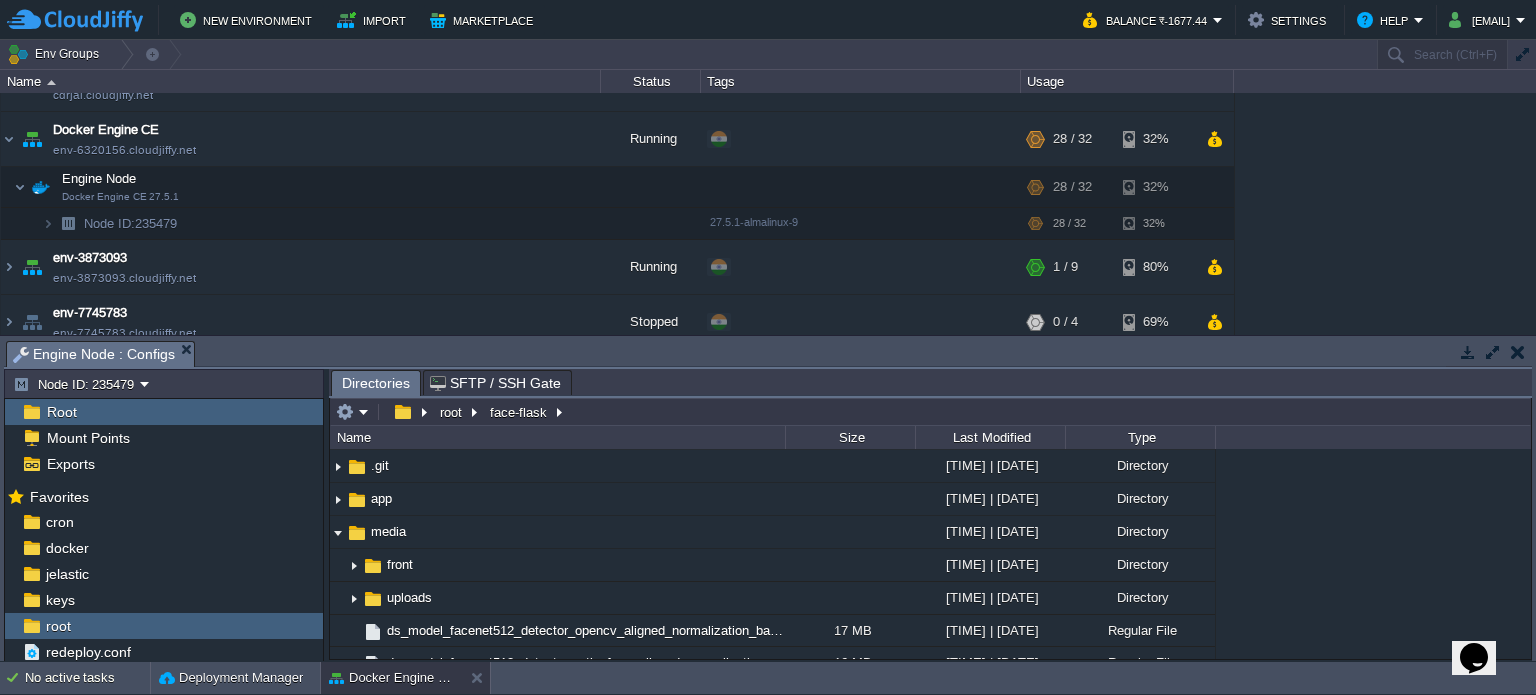 click on "Directories SFTP / SSH Gate" at bounding box center [2829, 382] 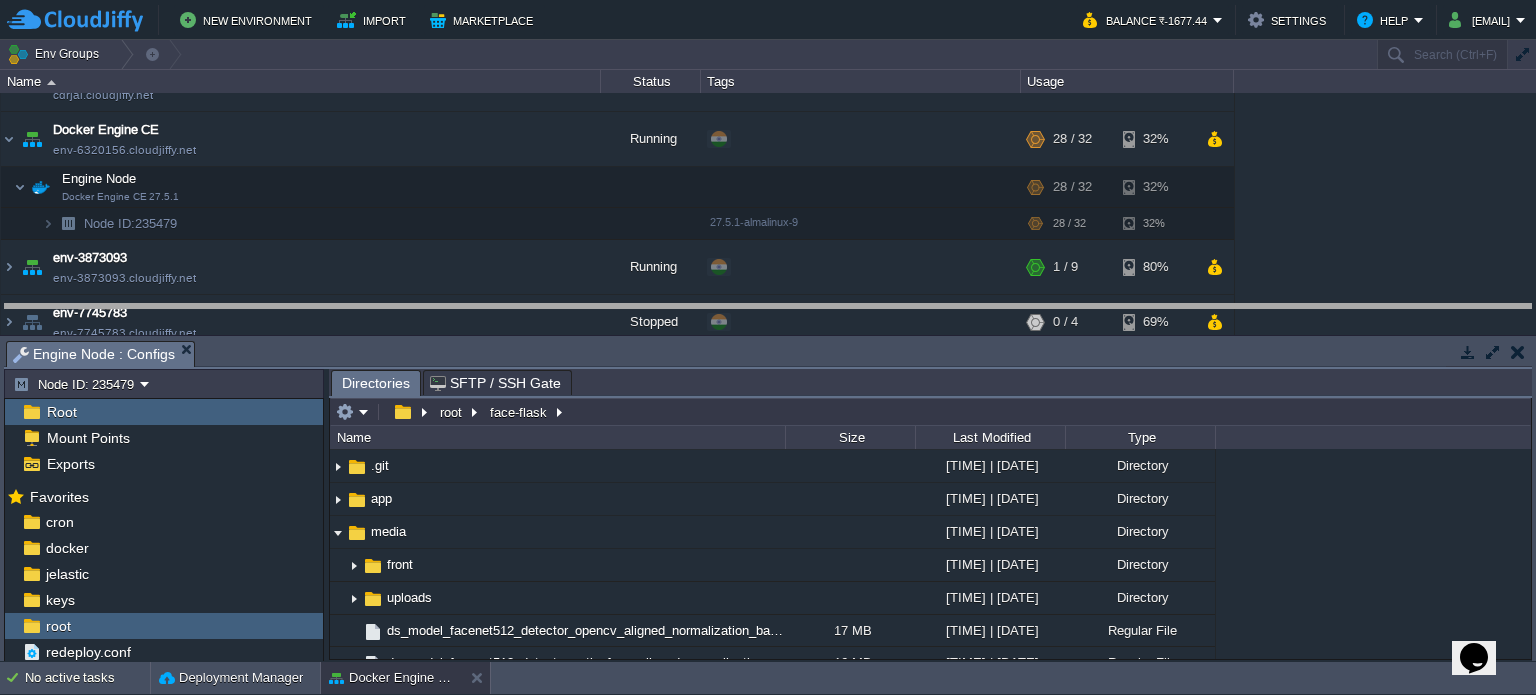 drag, startPoint x: 775, startPoint y: 357, endPoint x: 771, endPoint y: 311, distance: 46.173584 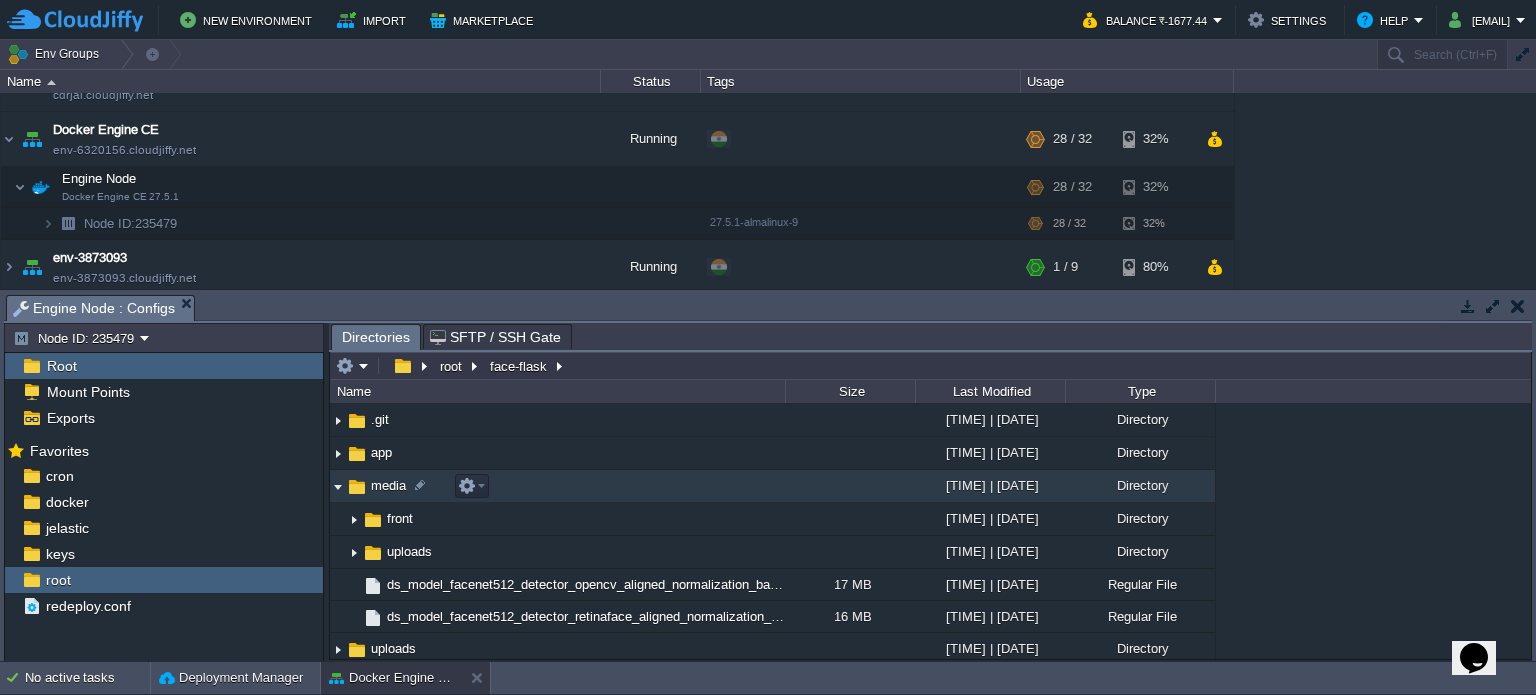 click at bounding box center [338, 486] 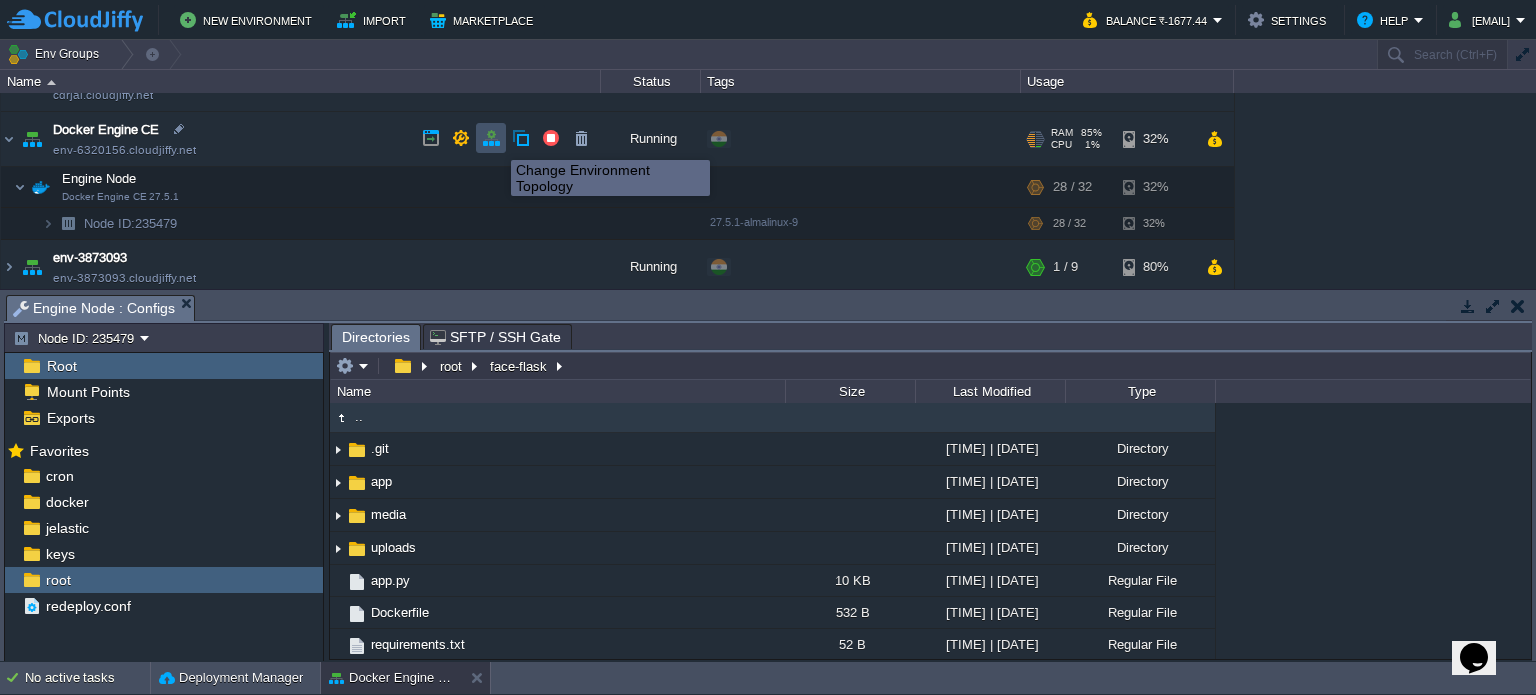 click at bounding box center [491, 138] 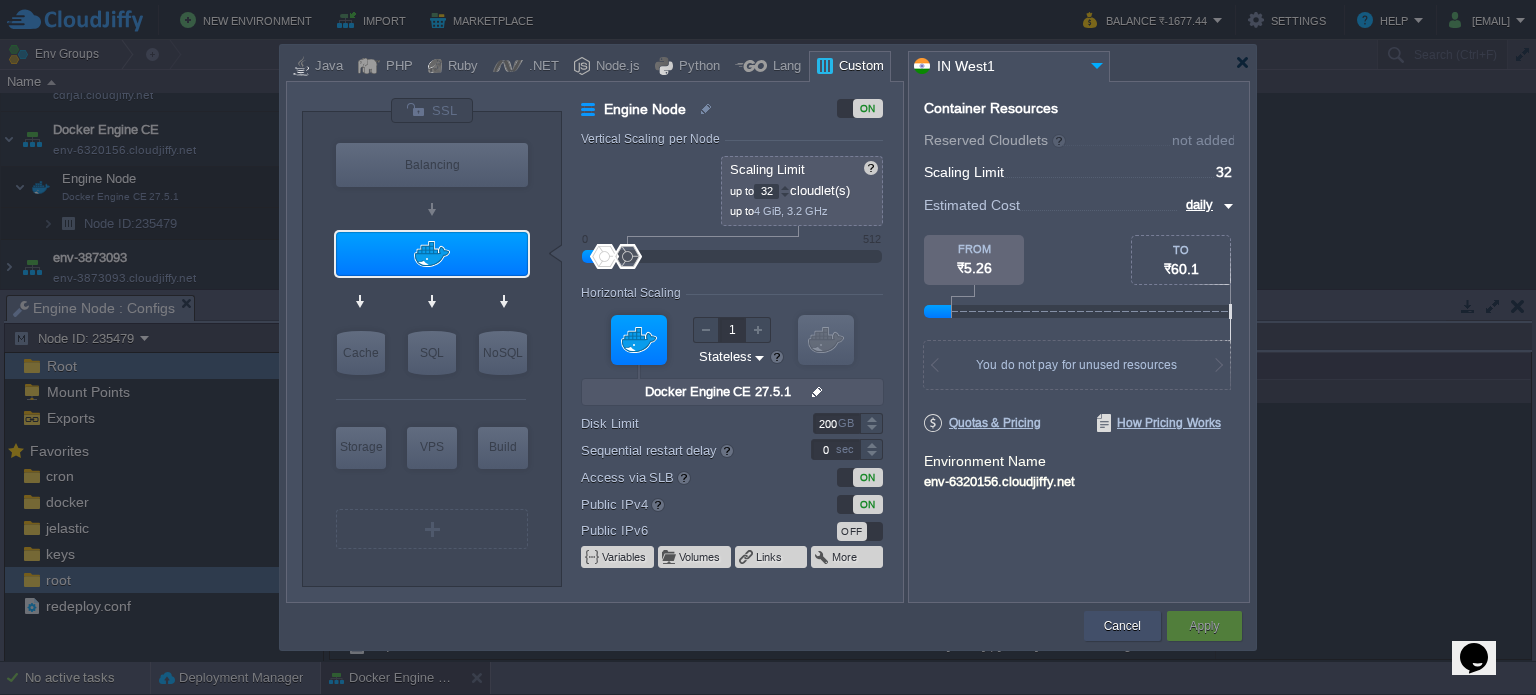 drag, startPoint x: 1089, startPoint y: 628, endPoint x: 672, endPoint y: 427, distance: 462.91467 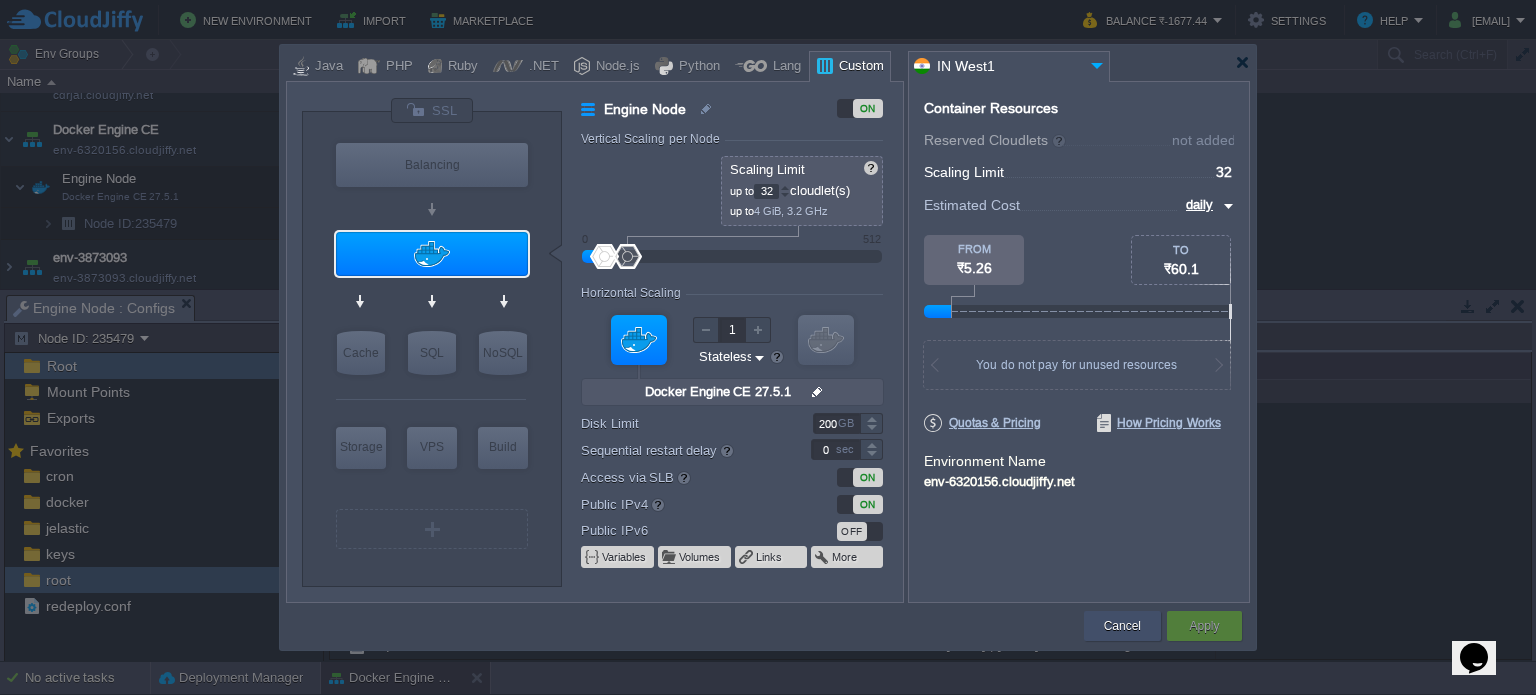 click on "VM     Balancing                    VM     Application Servers                    VM     Cache                    VM     SQL                    VM     NoSQL                    VM     Storage                    VM     VPS                    VM     Build                    VM                   SSL       Engine Node ON Vertical Scaling per Node Reserved 0  cloudlet(s)   0 MiB, 0 MHz Scaling Limit up to  32  cloudlet(s)   up to  4 GiB, 3.2 GHz 0 512 Resources Reserved   RAM   vCPU   Horizontal Scaling 1             VM             VM   Docker Engine CE 27.5.1 null 27.5.1-almalin...            Stateless            Stateful   Auto-Clustering beta   OFF Disk Limit 200 GB Sequential restart delay   0 sec High-Availability OFF Access via SLB   ON Public IPv4   ON Public IPv6 OFF   Variables   Volumes   Links   More Container Resources From  Reserved Cloudlets   ... = not added To  Scaling Limit ... = 32 not added   VM Resources ... = 0 GiB, 0 vCPU not added TO" at bounding box center (768, 365) 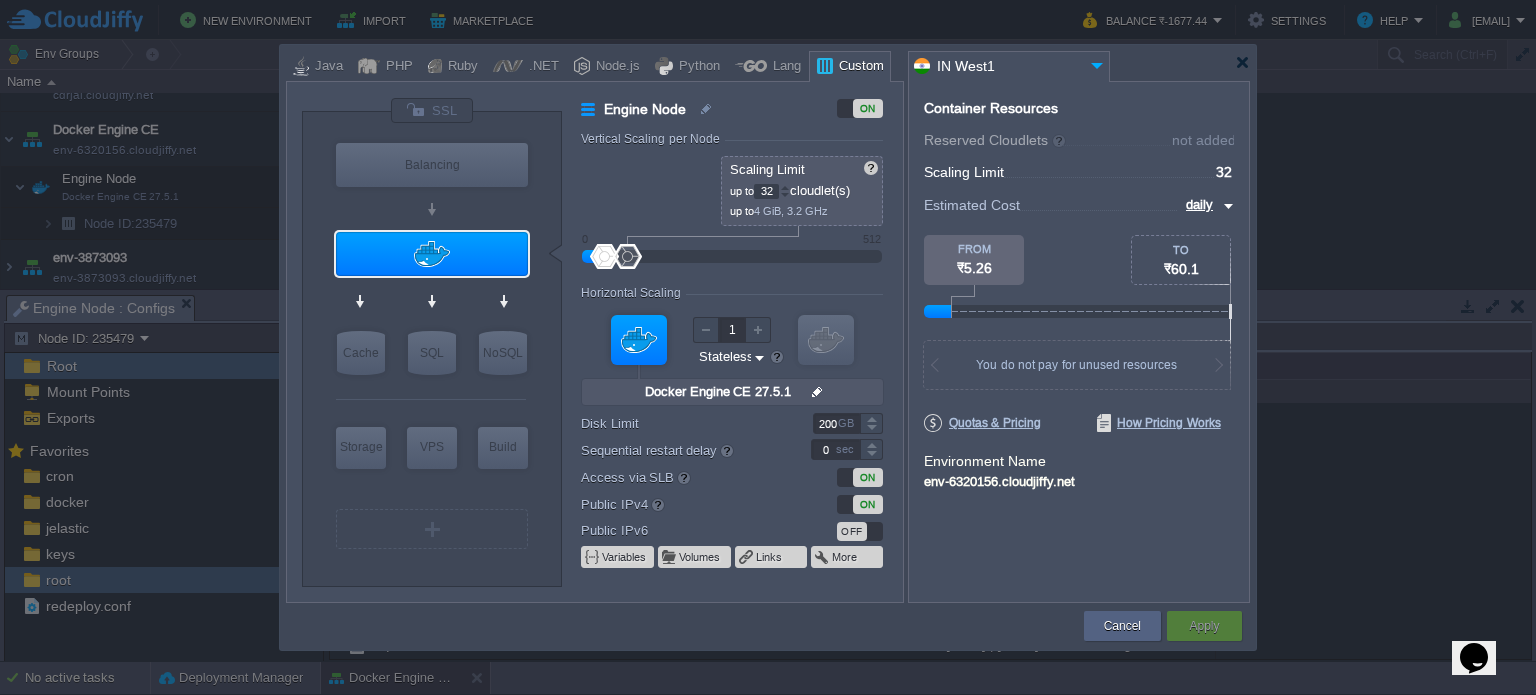 type on "Docker Image" 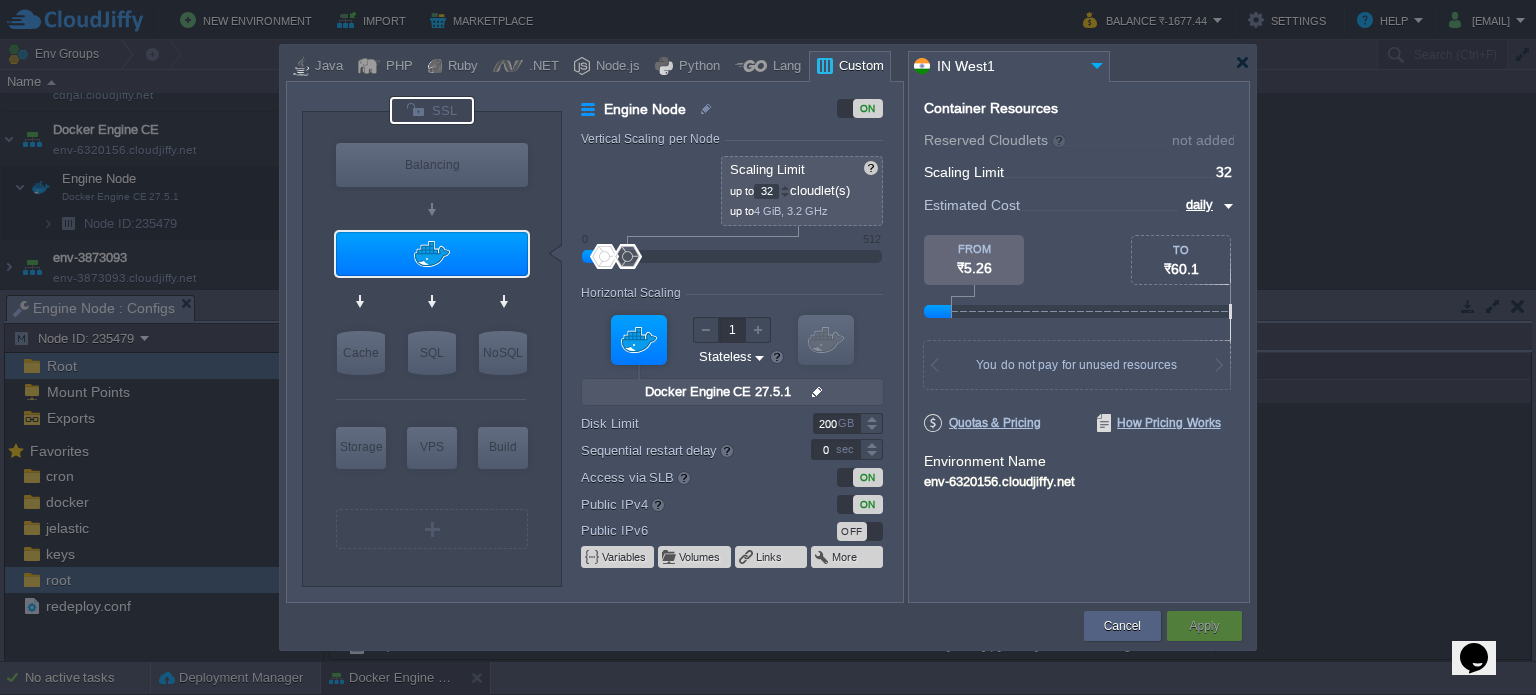 click at bounding box center (432, 110) 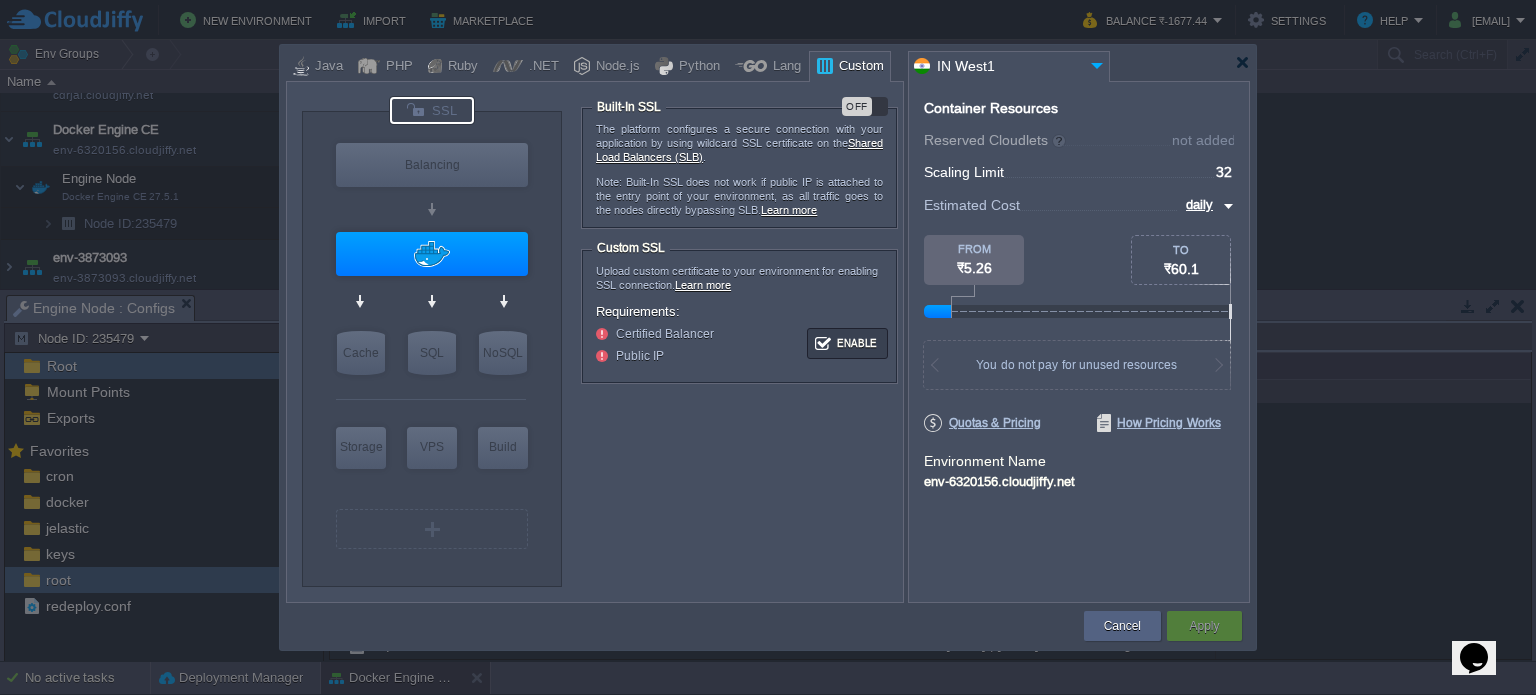 click on "OFF" at bounding box center (865, 106) 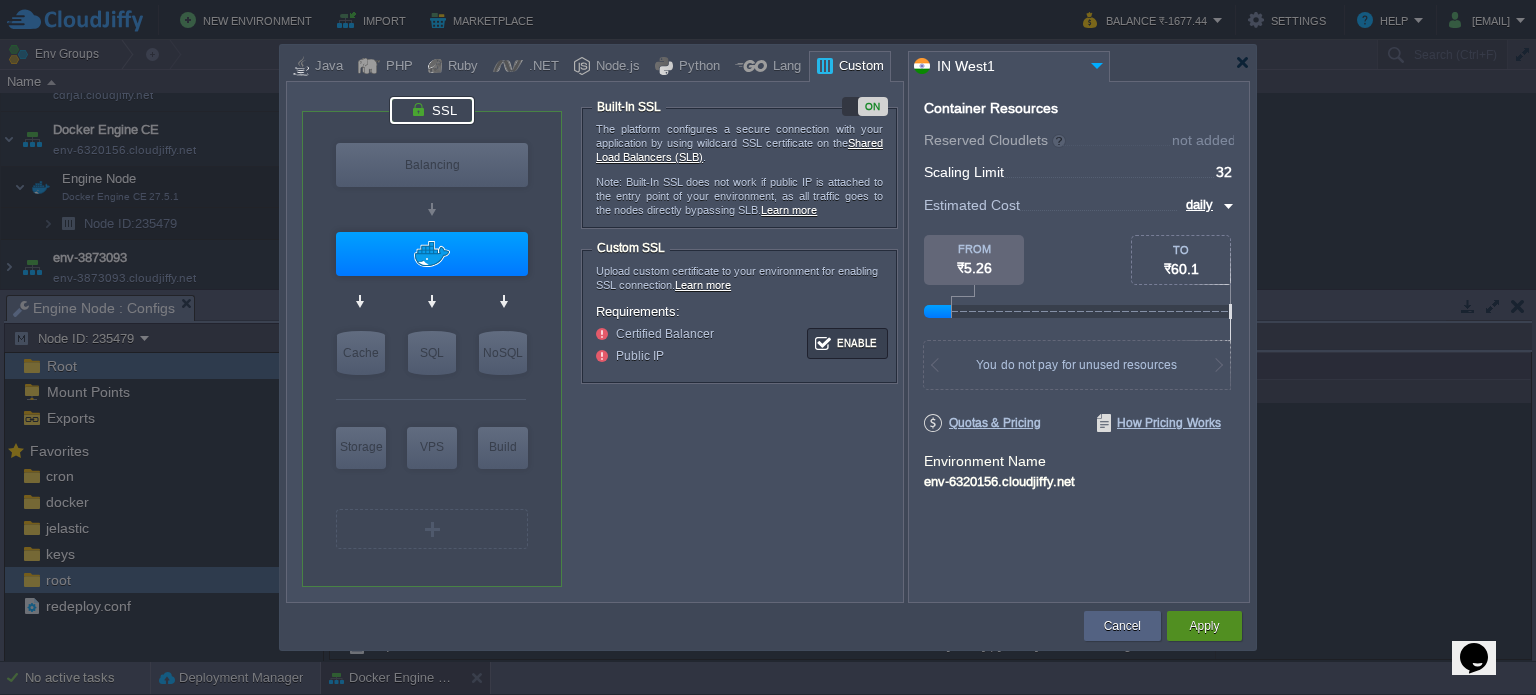 click on "Apply" at bounding box center [1204, 626] 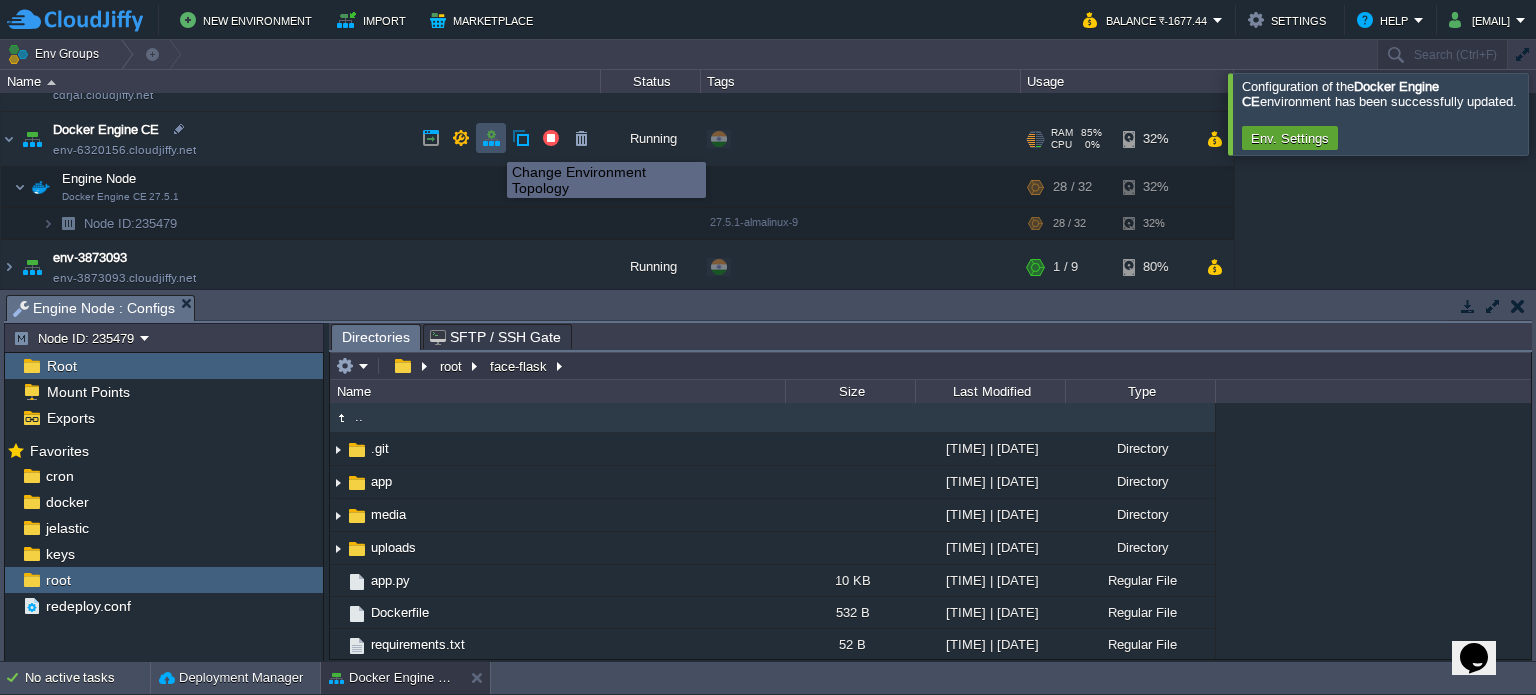 click at bounding box center (491, 138) 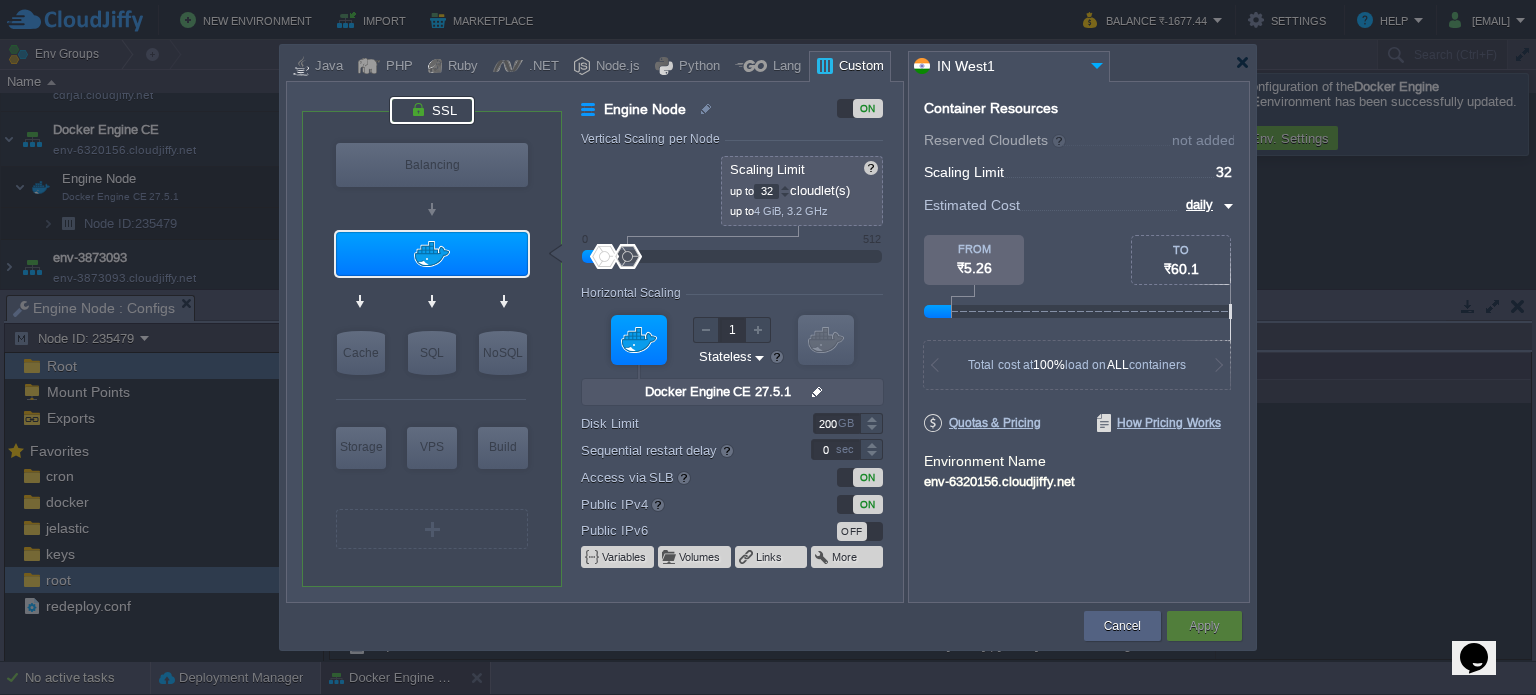 click at bounding box center [432, 110] 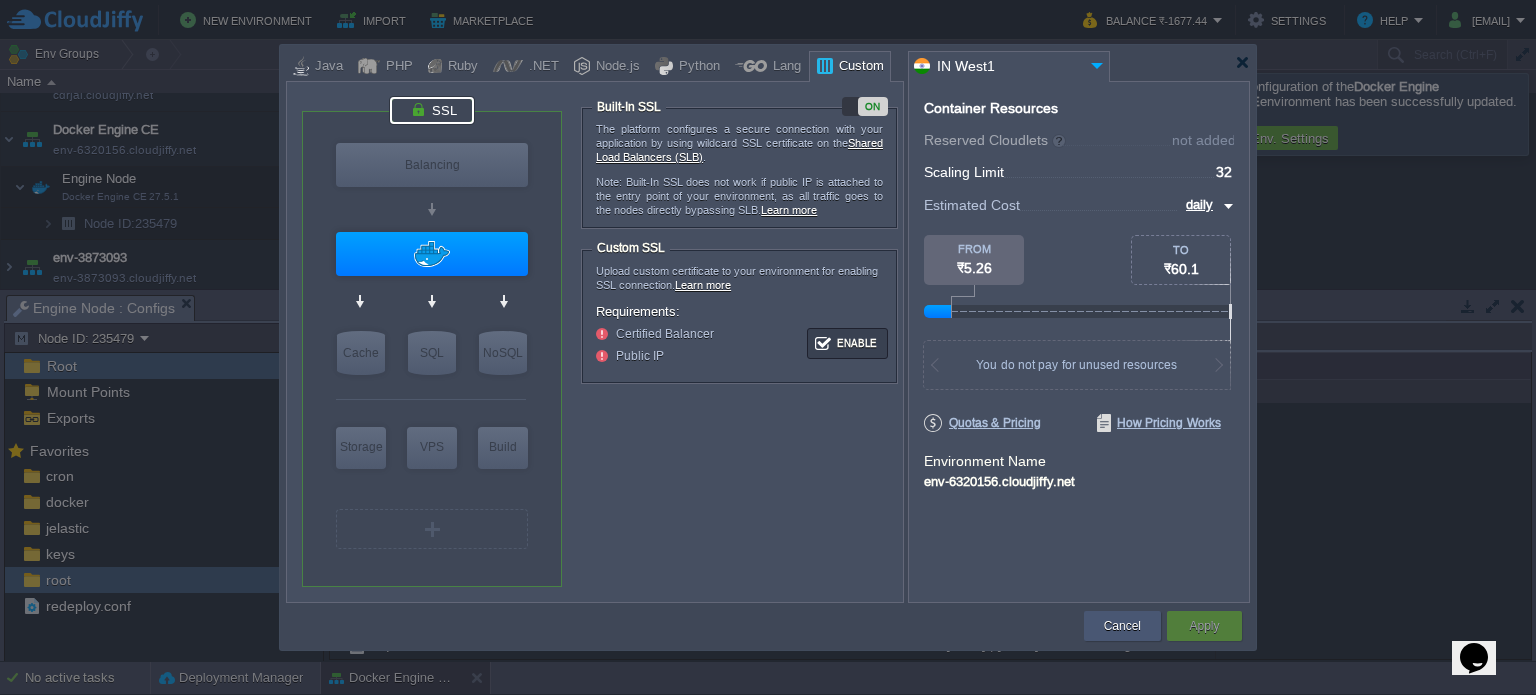 click on "Cancel" at bounding box center (1122, 626) 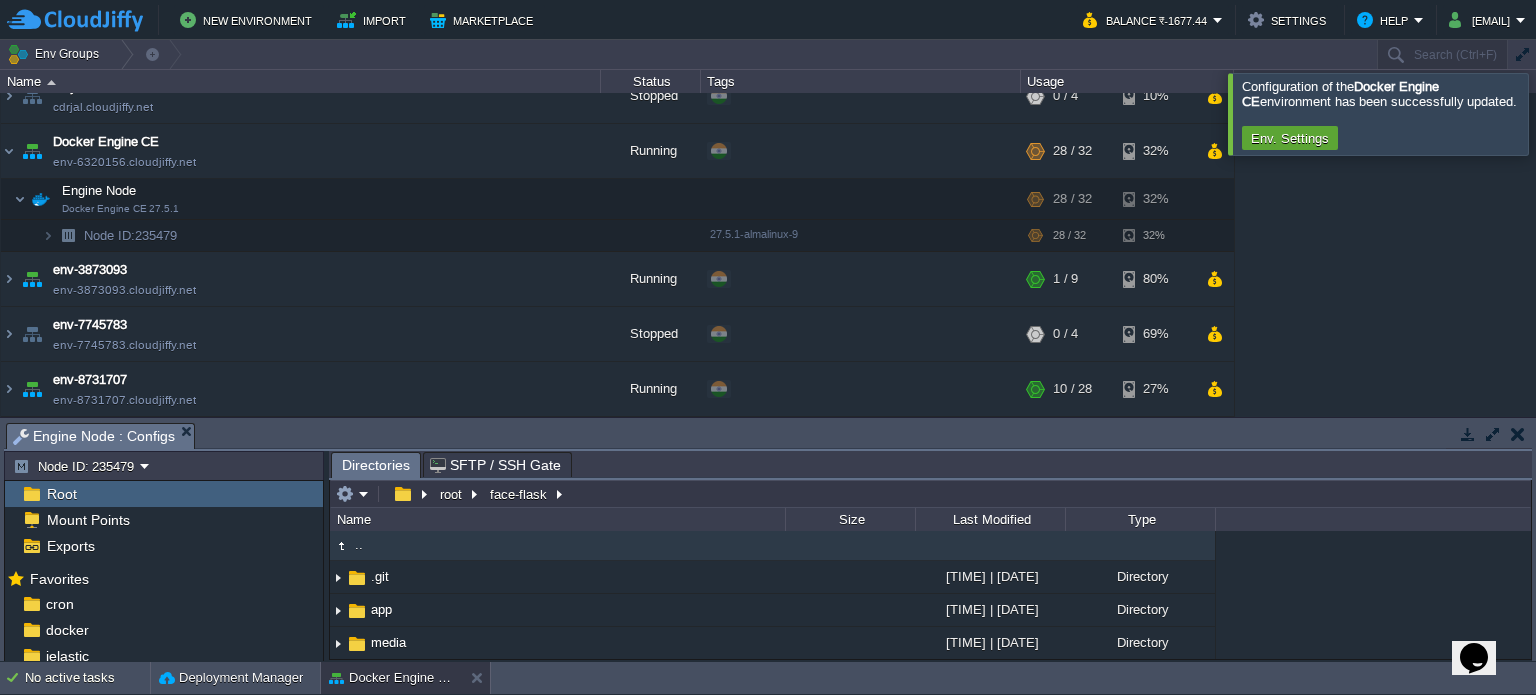 scroll, scrollTop: 77, scrollLeft: 0, axis: vertical 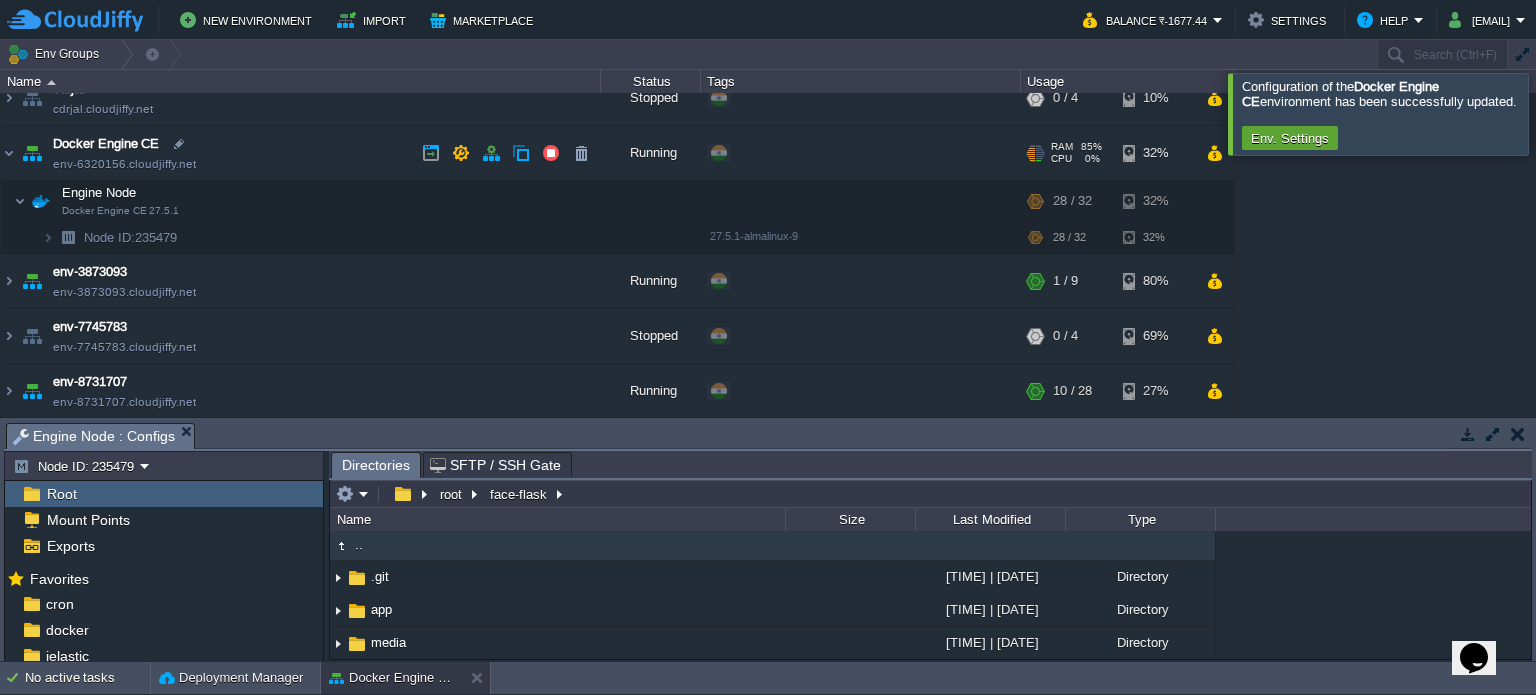 click on "Docker Engine CE env-6320156.cloudjiffy.net" at bounding box center [301, 153] 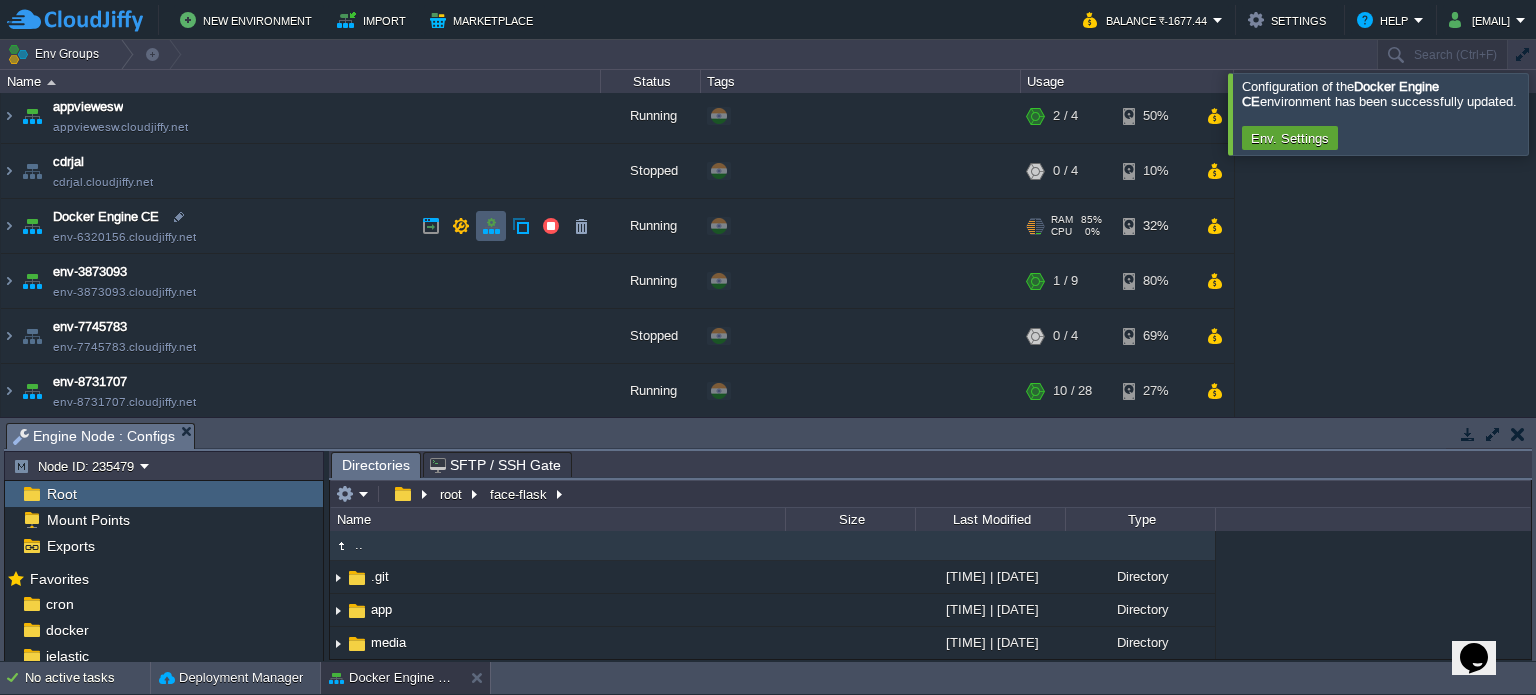 click at bounding box center (491, 226) 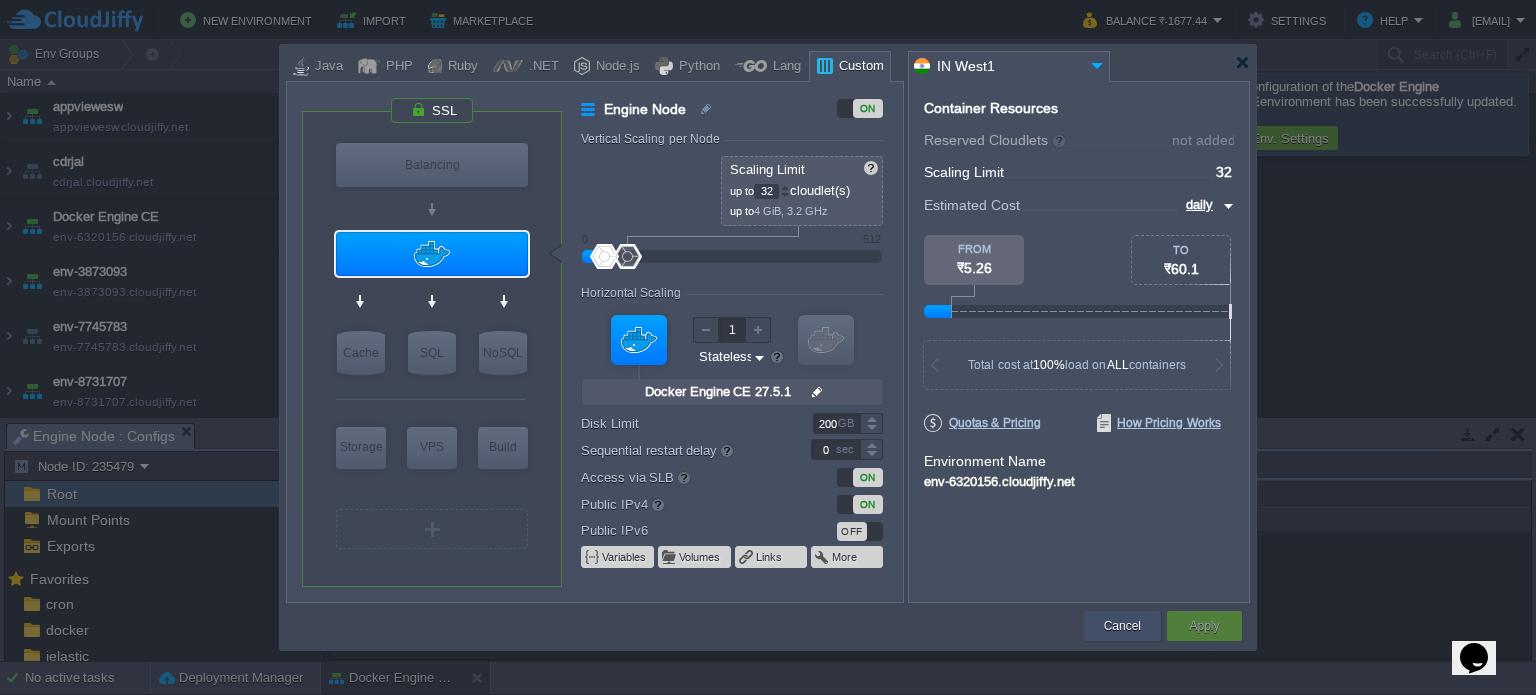click on "Cancel" at bounding box center [1122, 626] 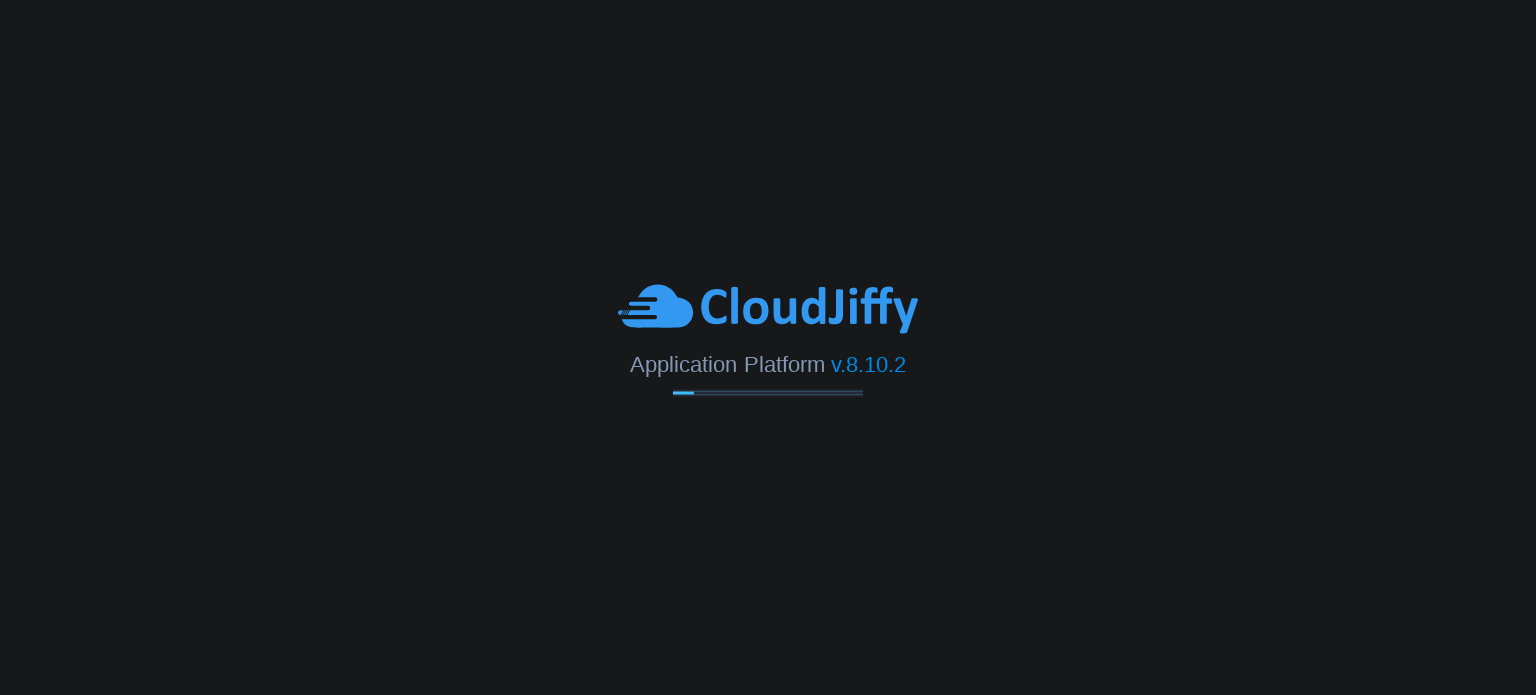 scroll, scrollTop: 0, scrollLeft: 0, axis: both 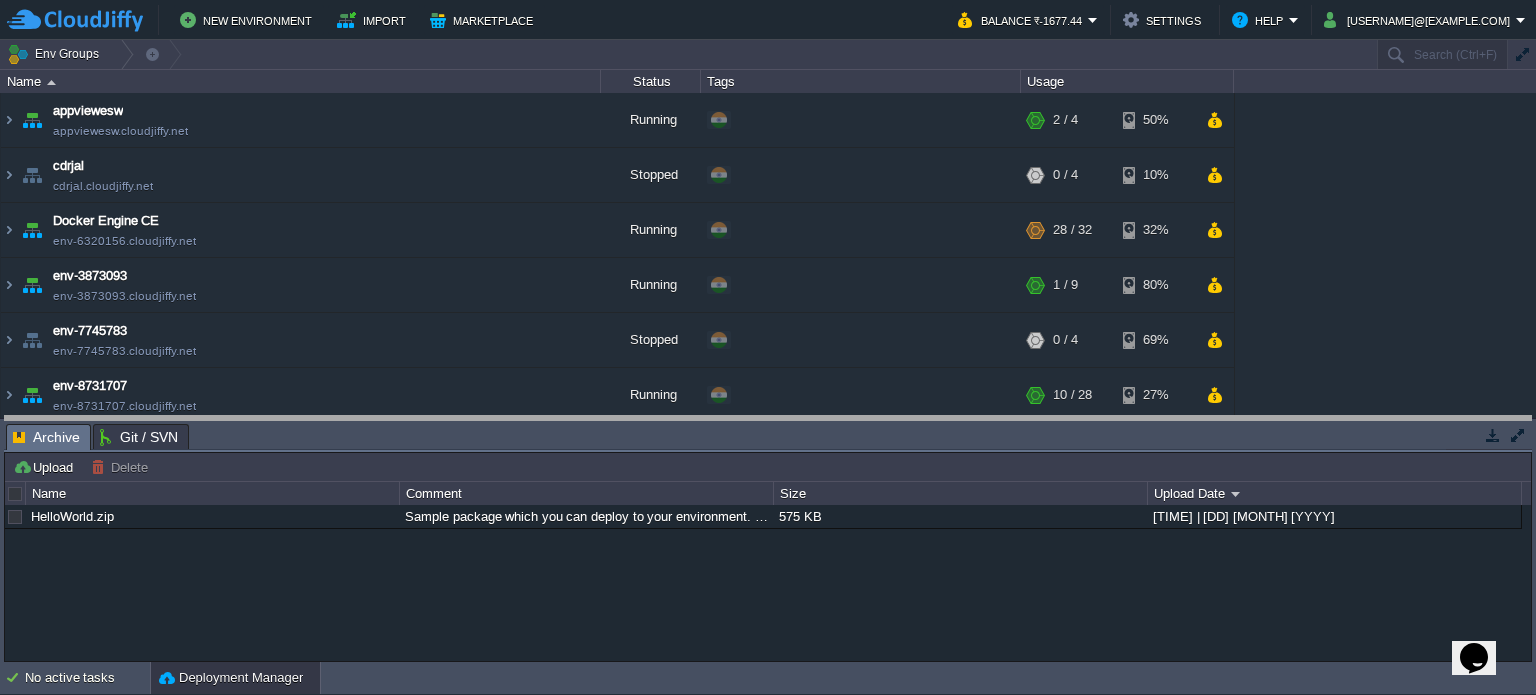 drag, startPoint x: 608, startPoint y: 435, endPoint x: 604, endPoint y: 423, distance: 12.649111 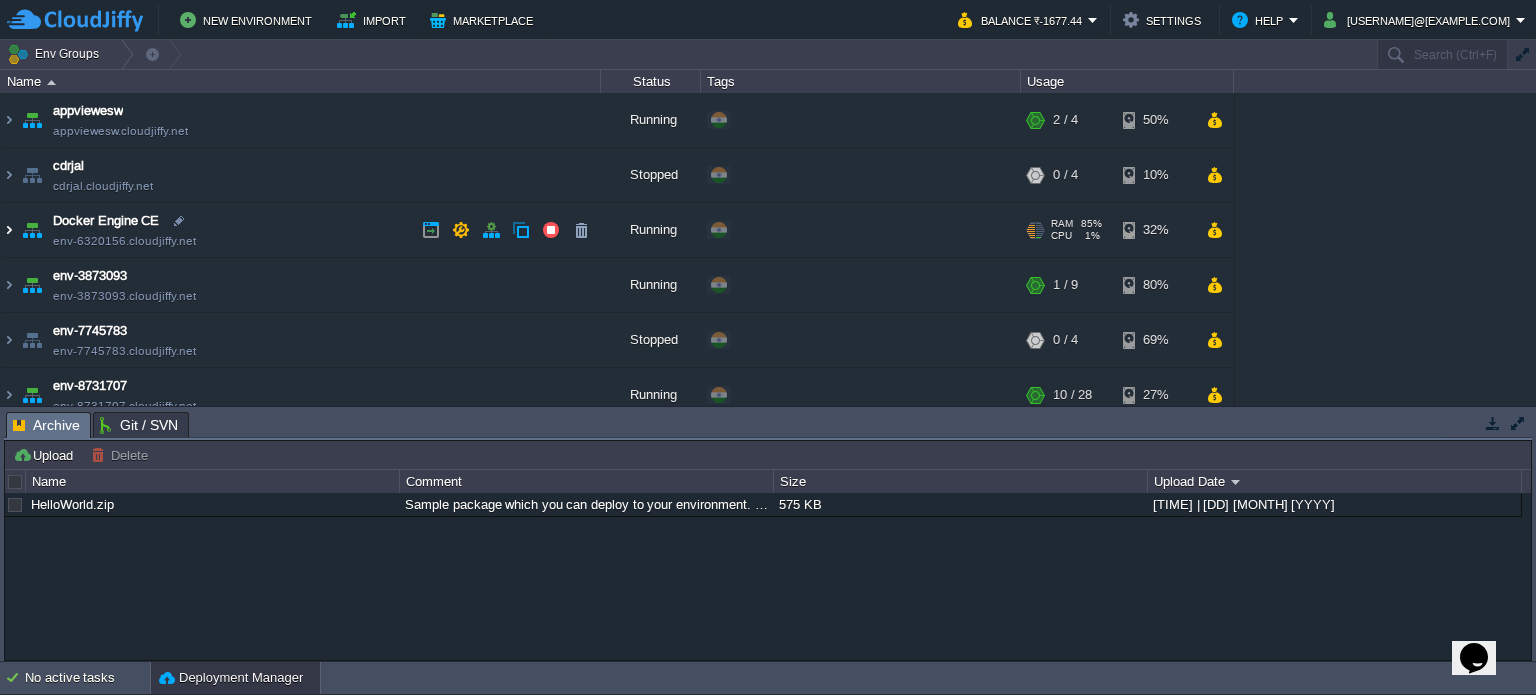 click at bounding box center [9, 230] 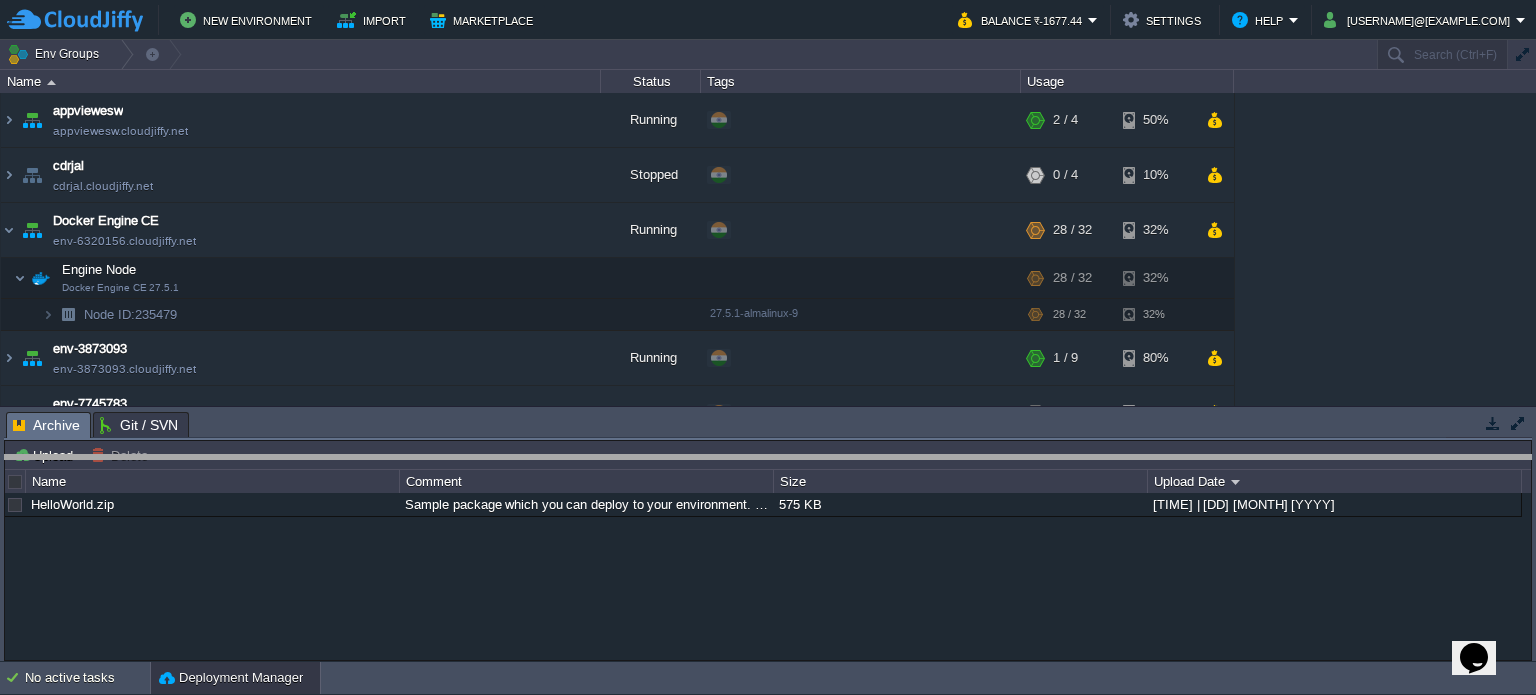 drag, startPoint x: 720, startPoint y: 425, endPoint x: 710, endPoint y: 531, distance: 106.47065 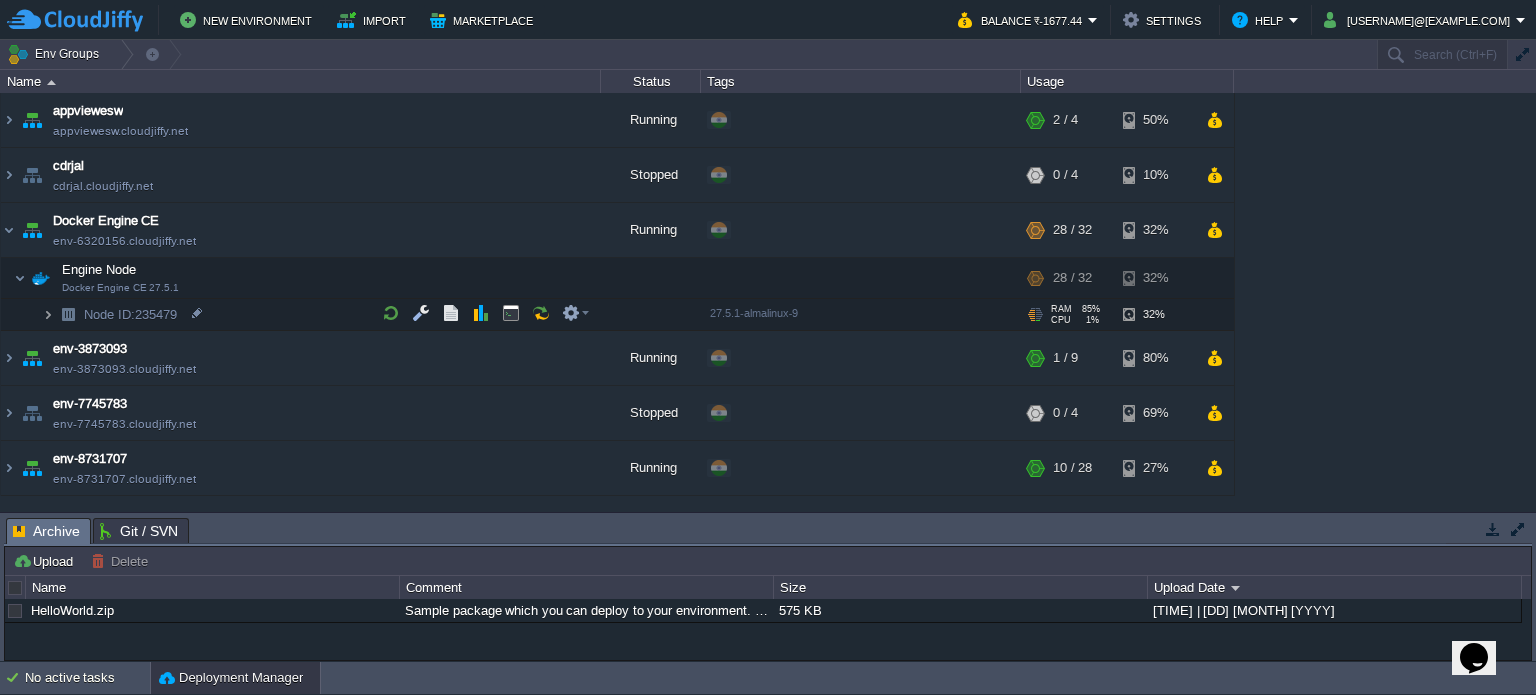 click at bounding box center (48, 314) 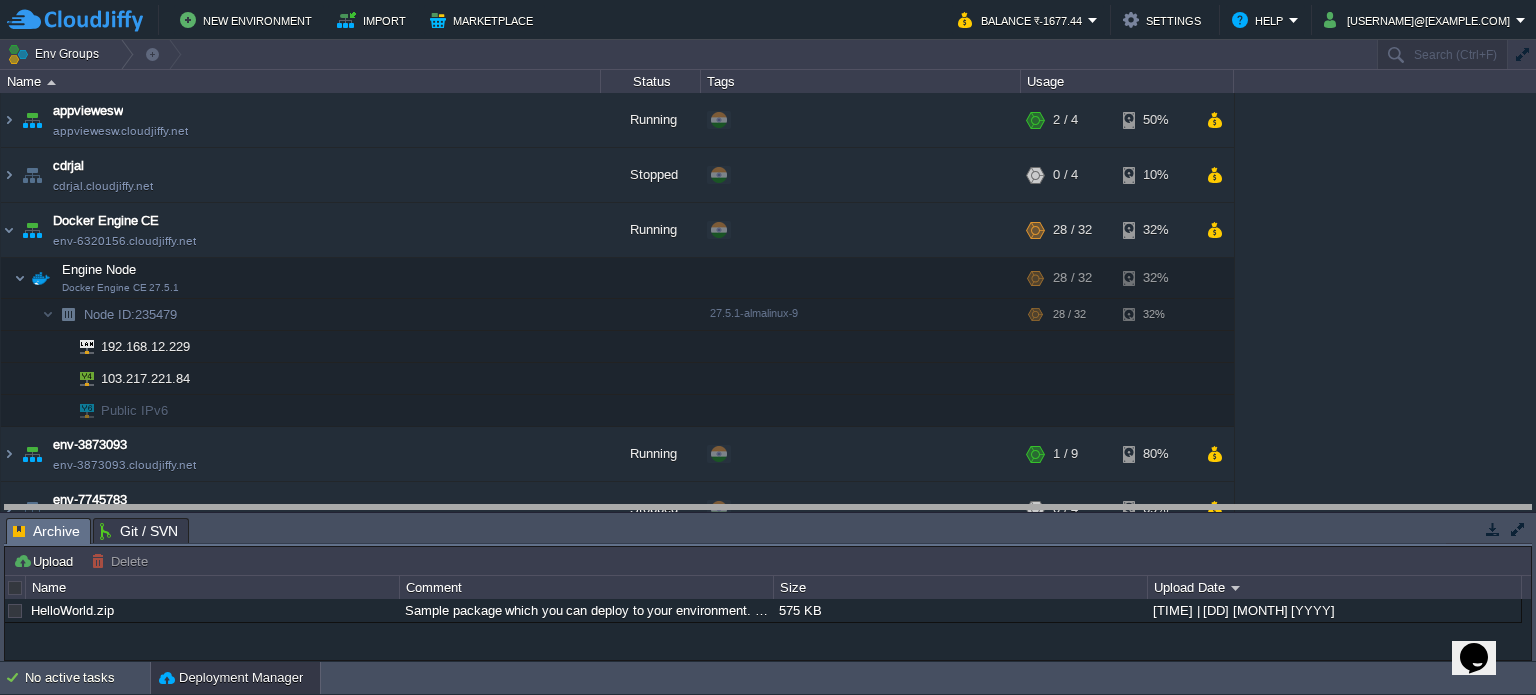 drag, startPoint x: 724, startPoint y: 531, endPoint x: 748, endPoint y: 519, distance: 26.832815 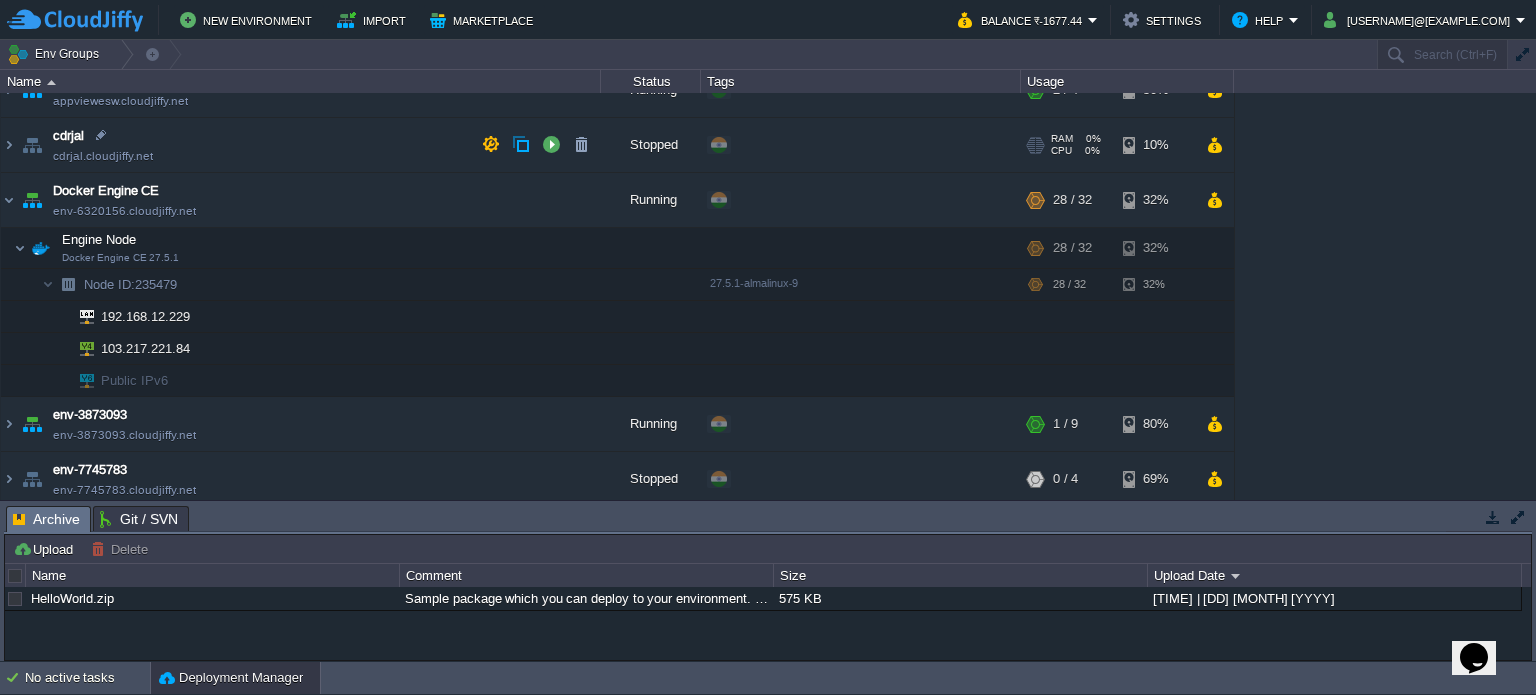 scroll, scrollTop: 34, scrollLeft: 0, axis: vertical 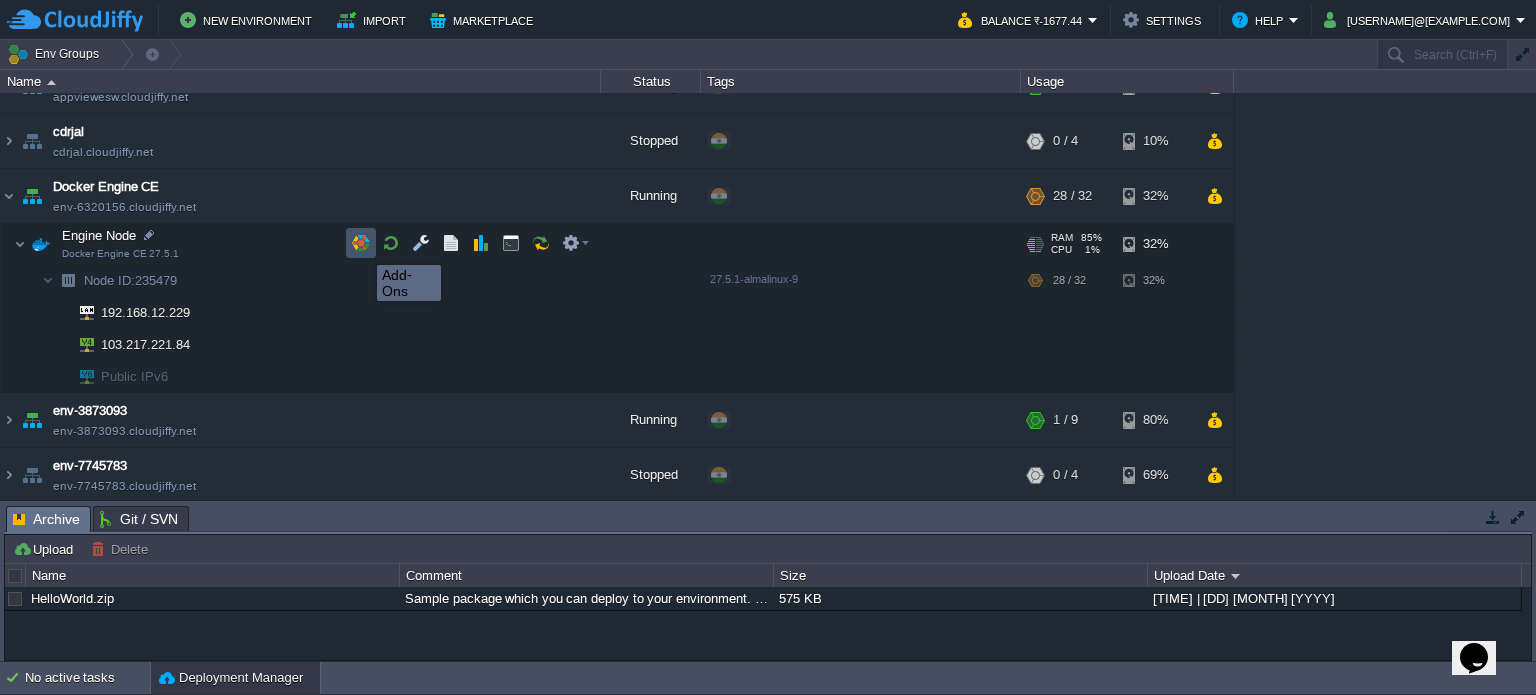 click at bounding box center [361, 243] 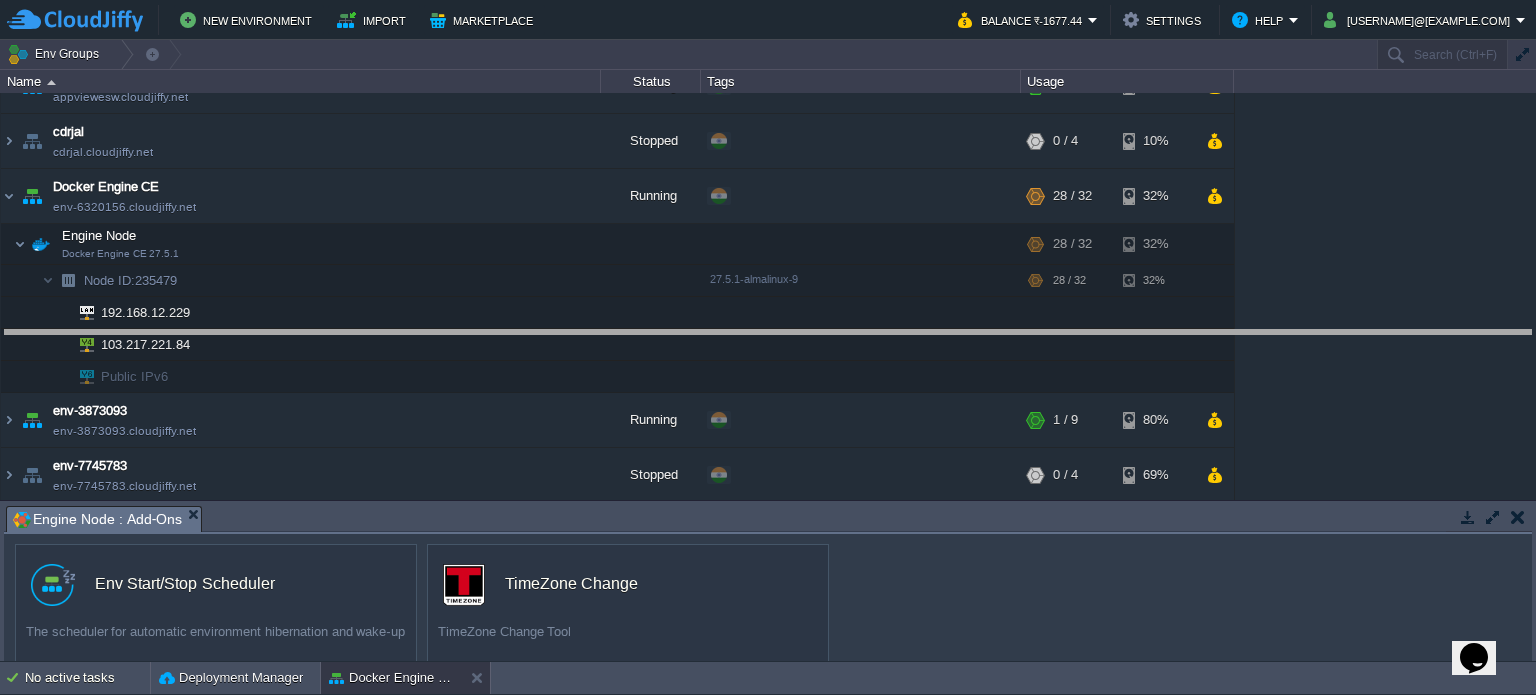 drag, startPoint x: 738, startPoint y: 522, endPoint x: 738, endPoint y: 346, distance: 176 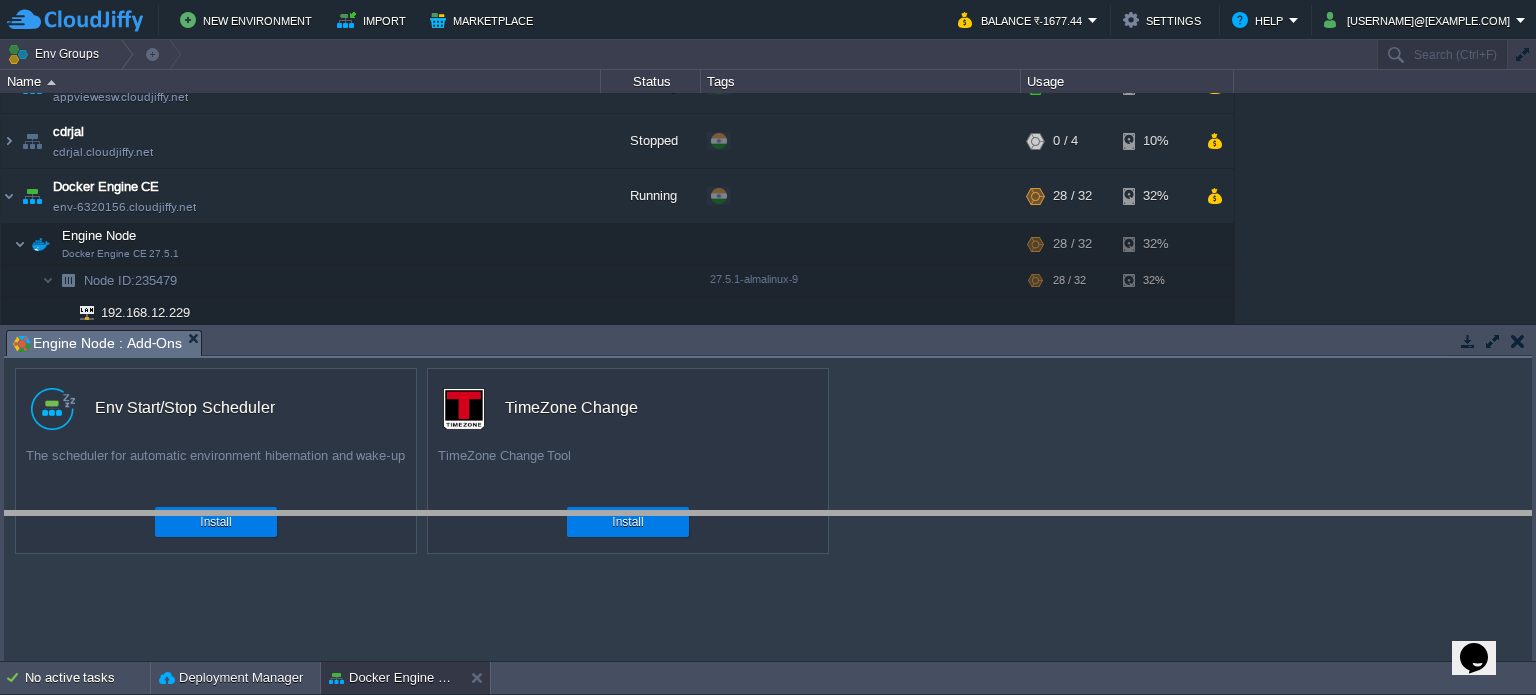 drag, startPoint x: 889, startPoint y: 348, endPoint x: 918, endPoint y: 526, distance: 180.3469 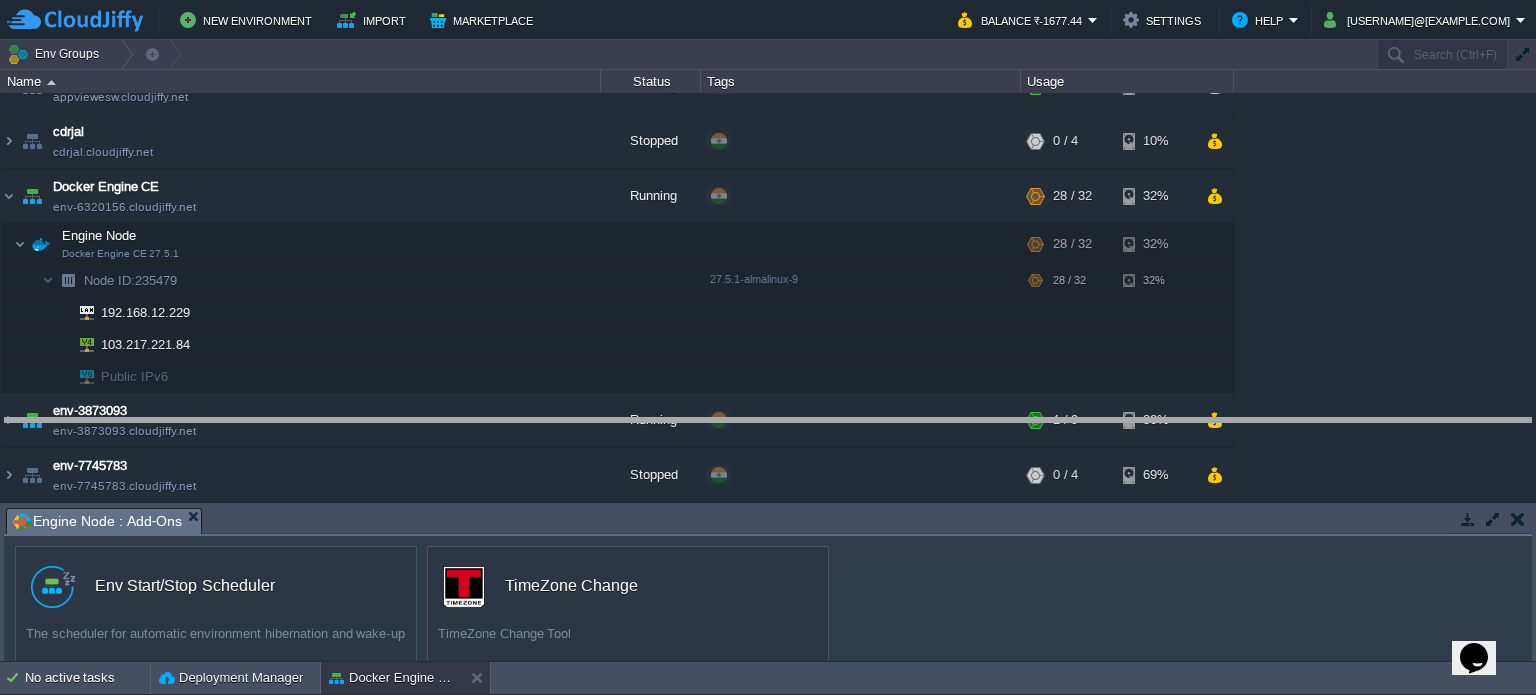drag, startPoint x: 684, startPoint y: 525, endPoint x: 672, endPoint y: 402, distance: 123.58398 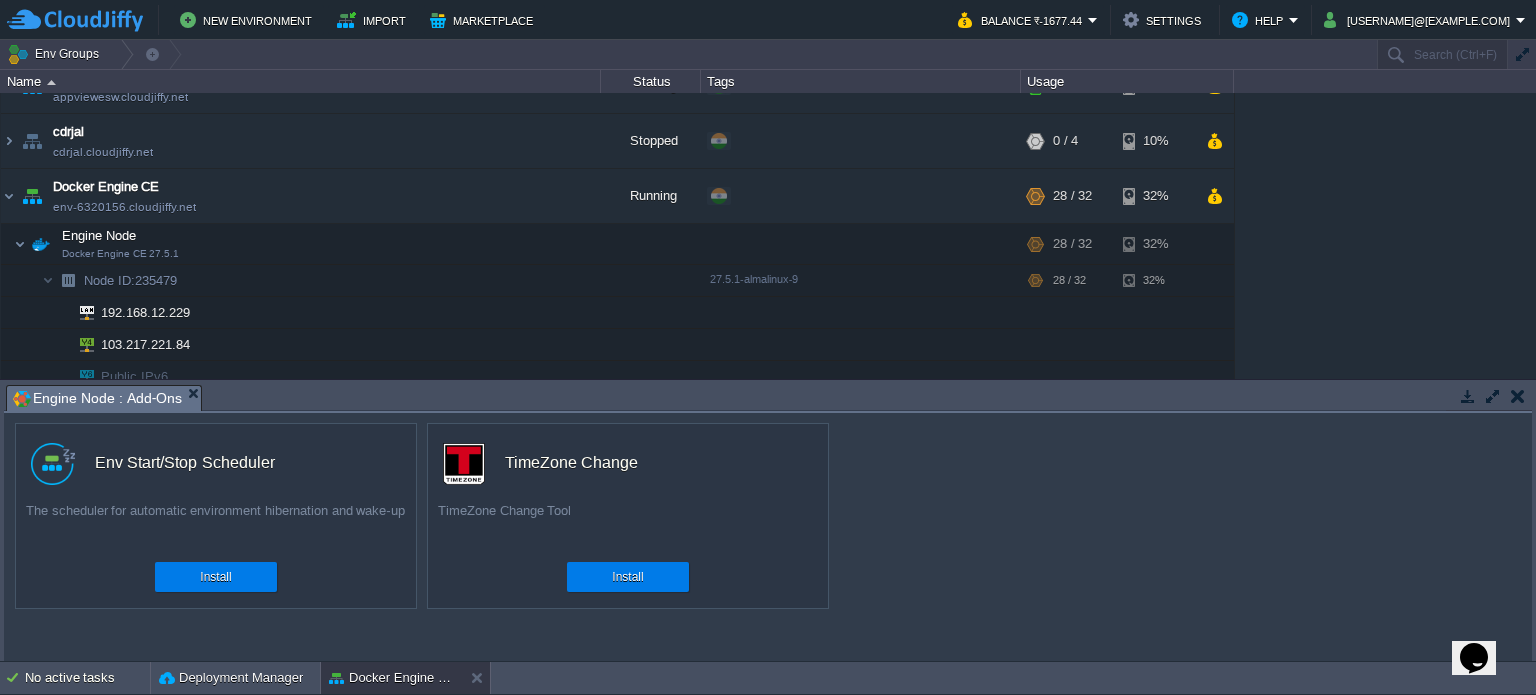 click at bounding box center [1517, 396] 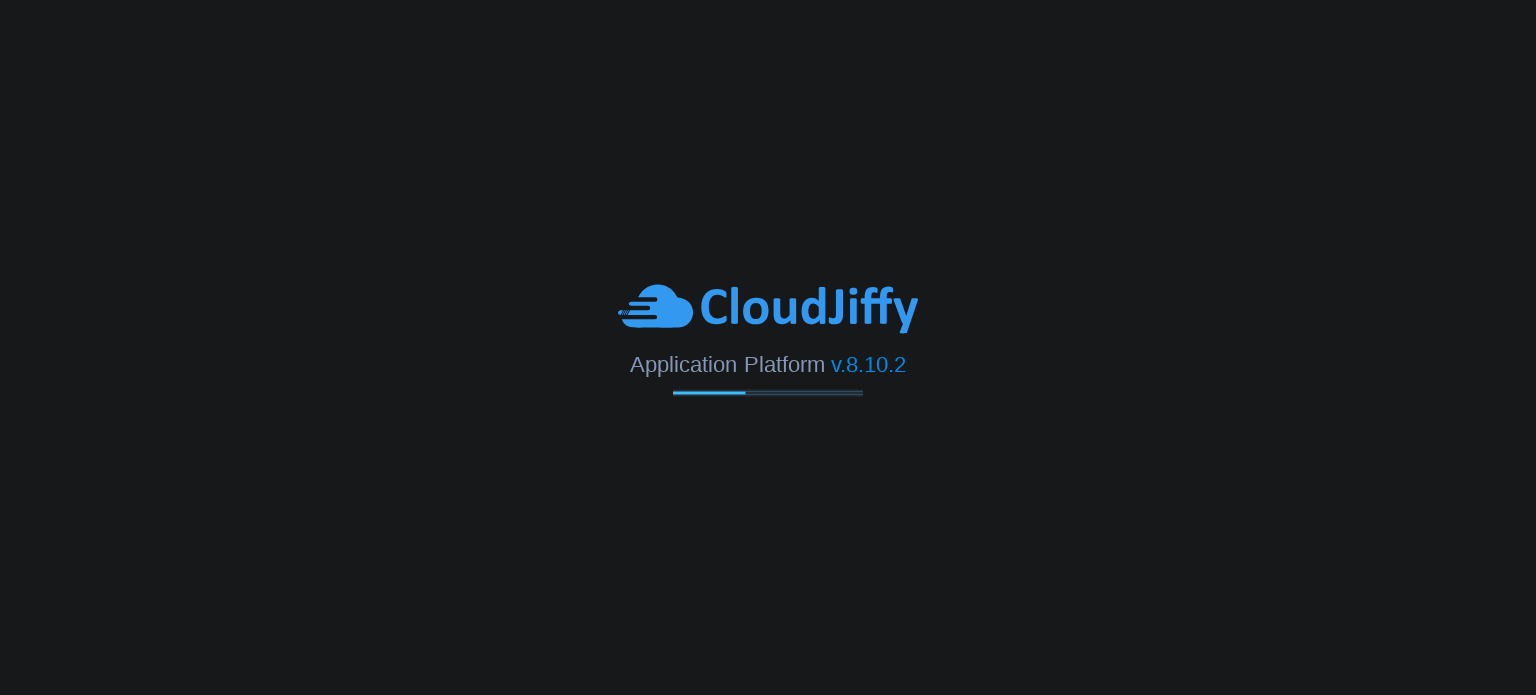 scroll, scrollTop: 0, scrollLeft: 0, axis: both 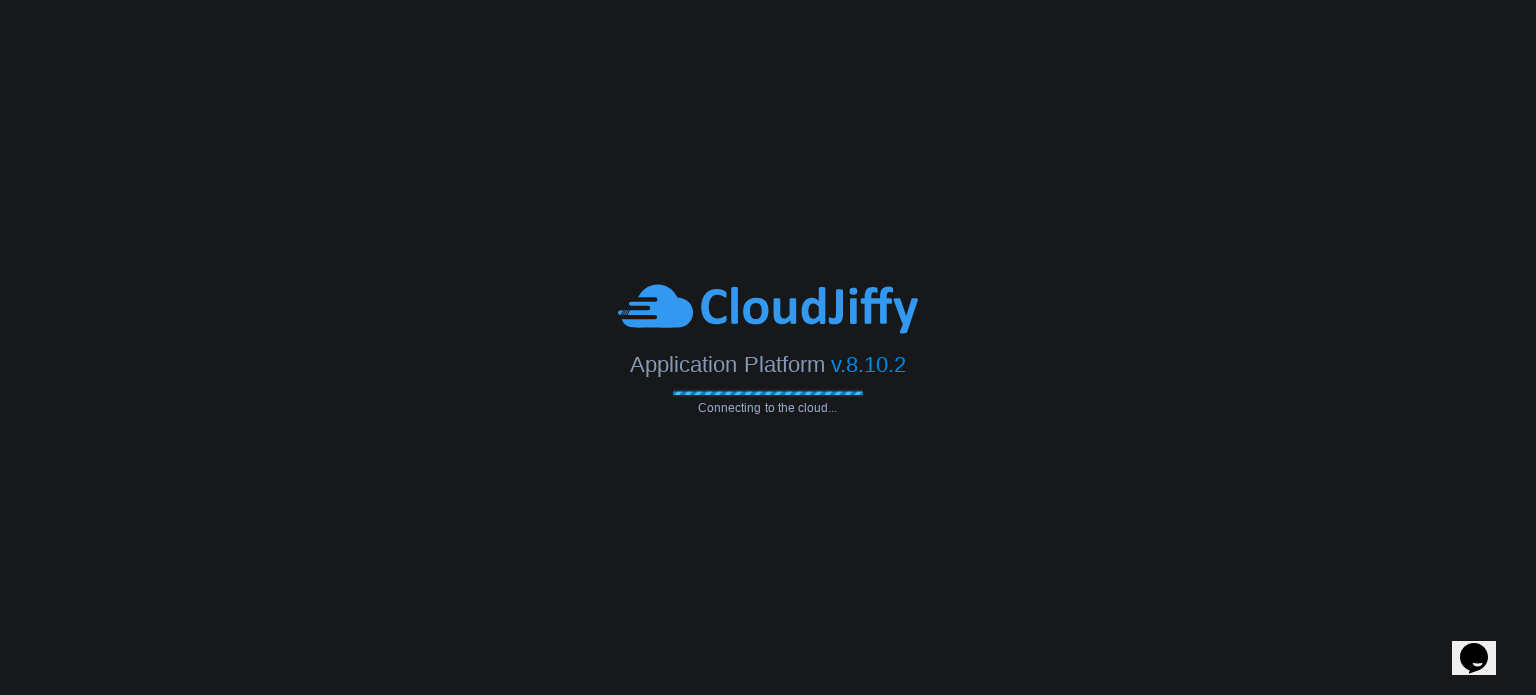 click on "Application Platform" at bounding box center (727, 363) 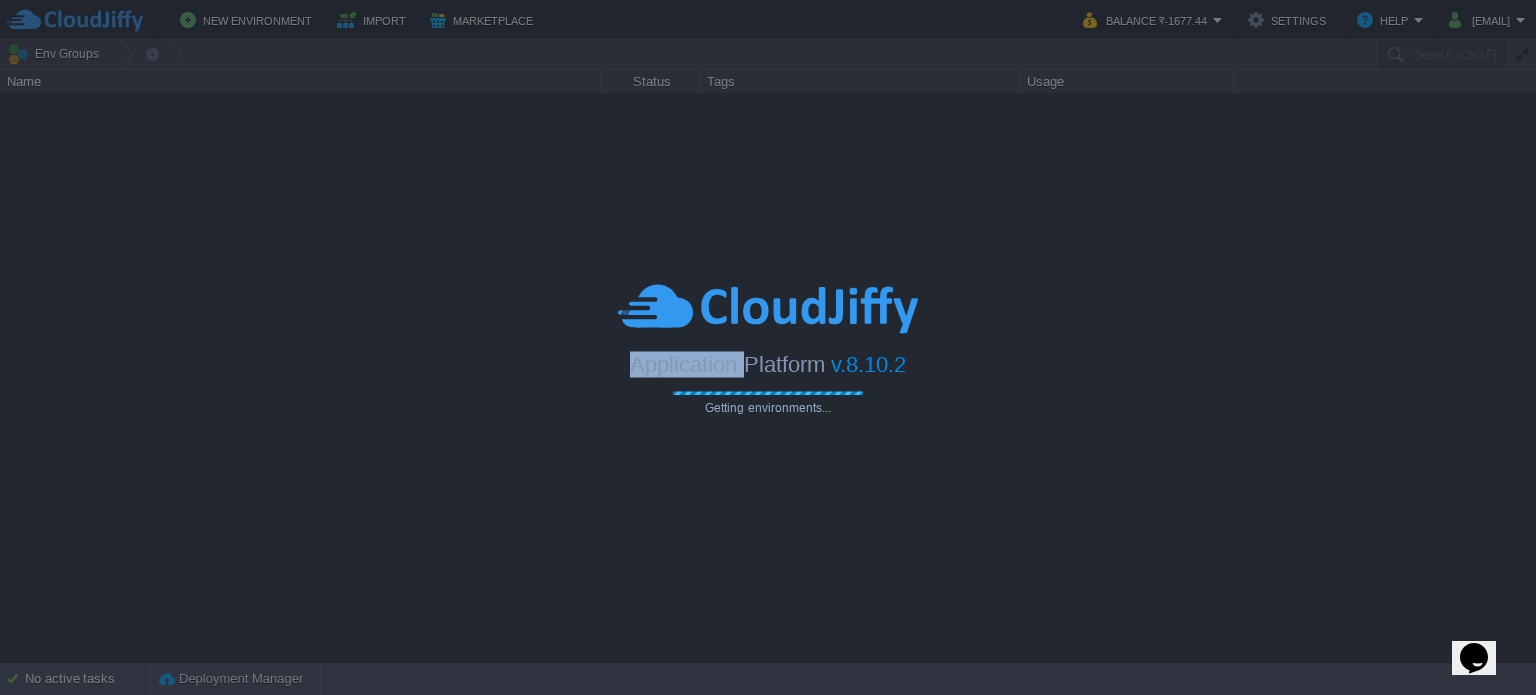 click on "Application Platform" at bounding box center (727, 363) 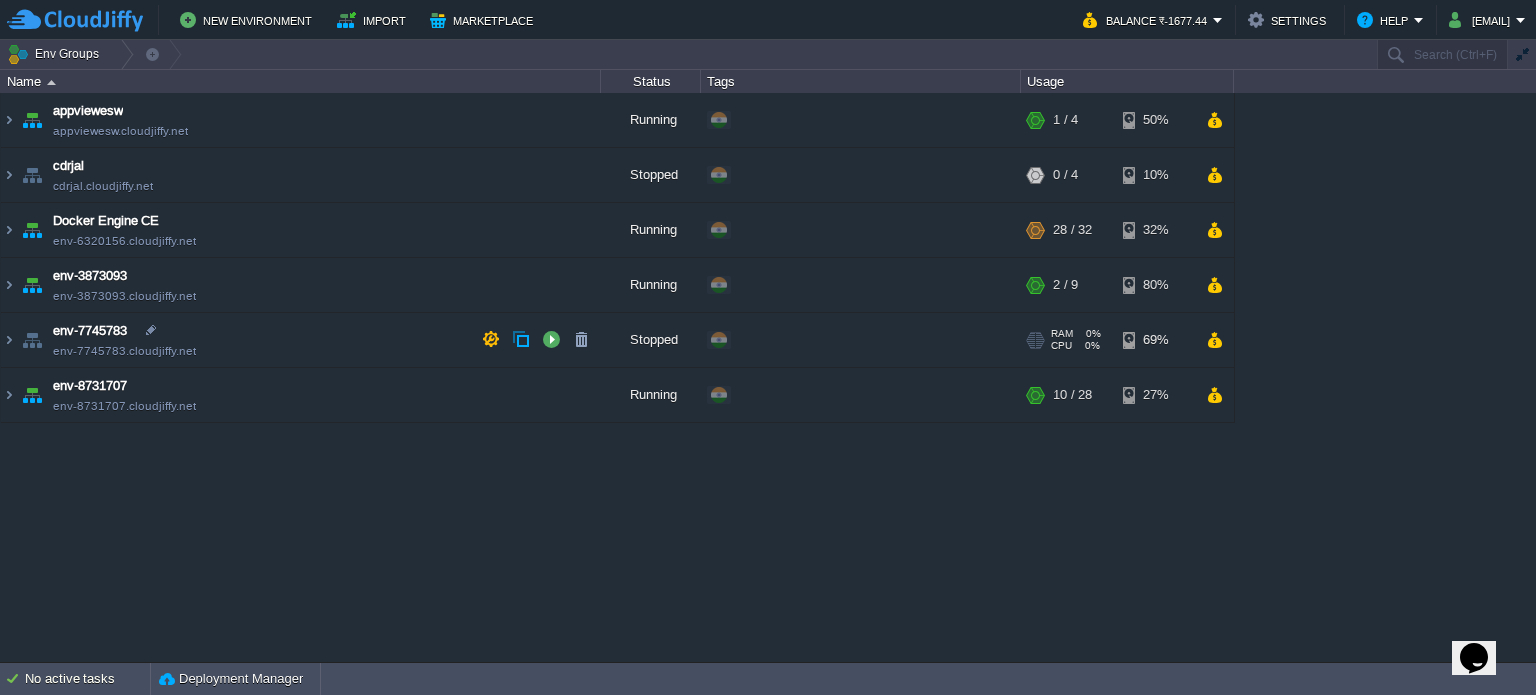 click on "+ Add to Env Group" at bounding box center [861, 340] 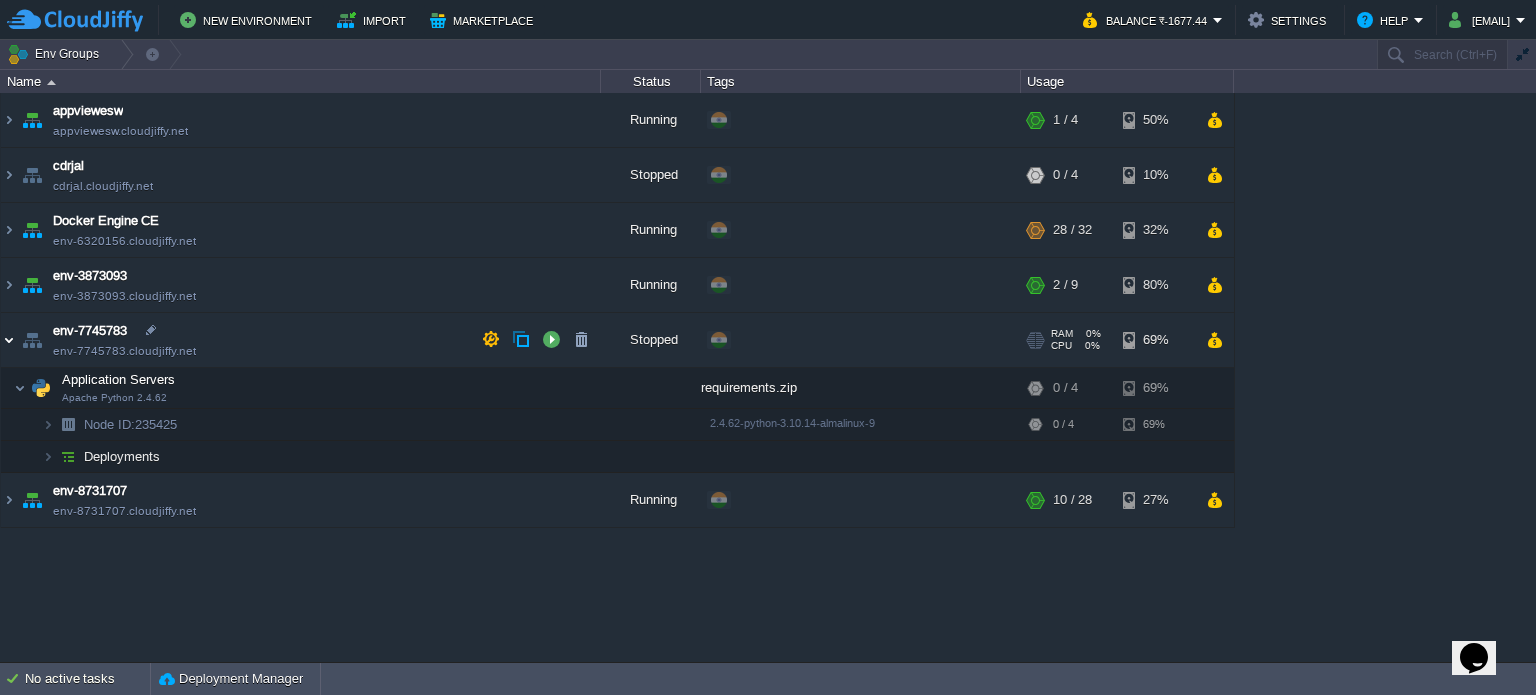 click at bounding box center [9, 340] 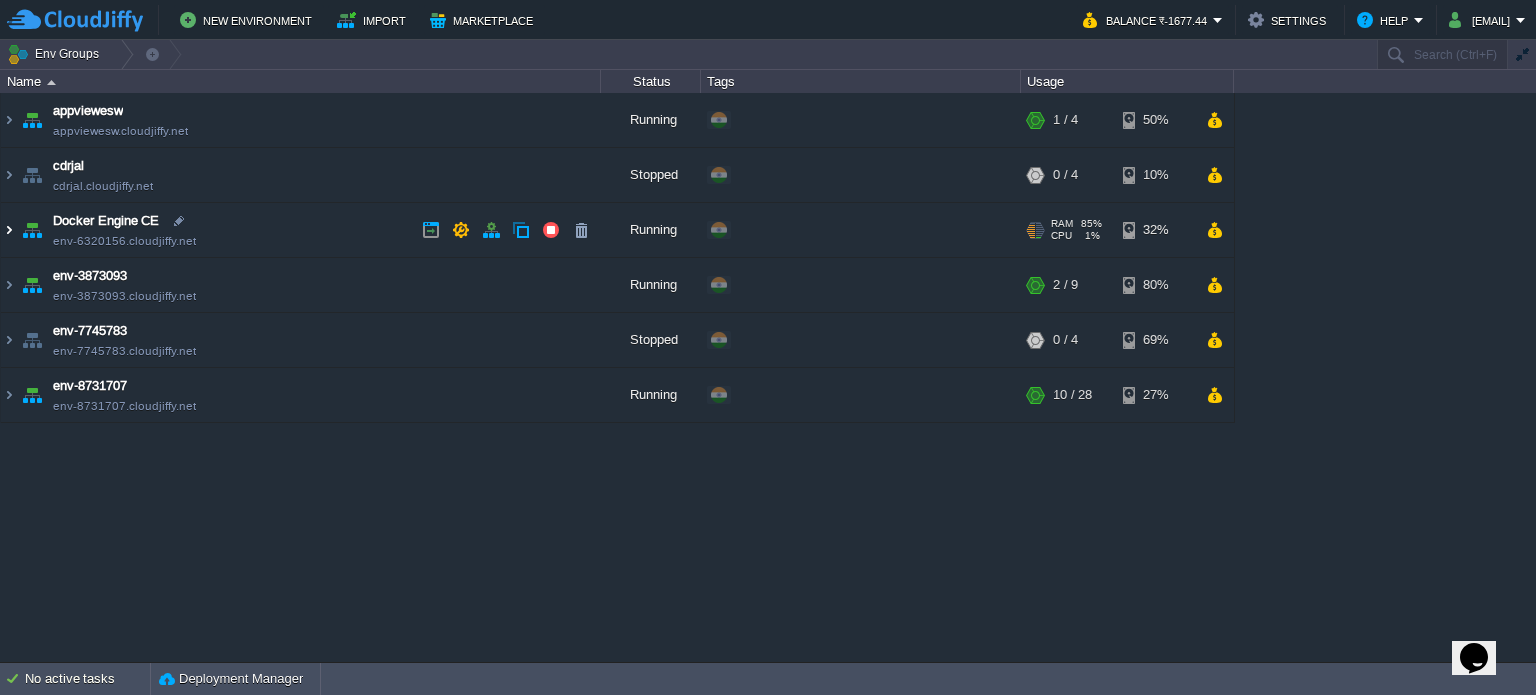 click at bounding box center (9, 230) 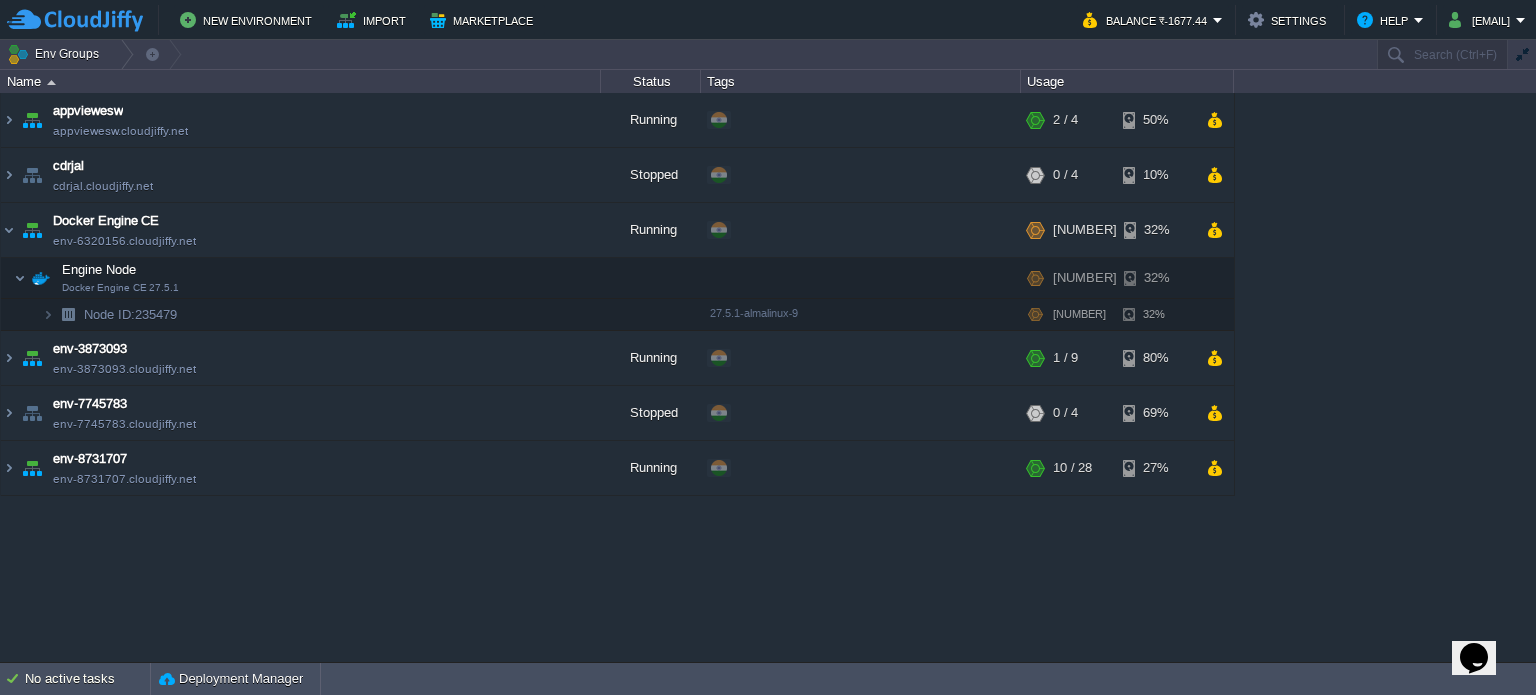 click 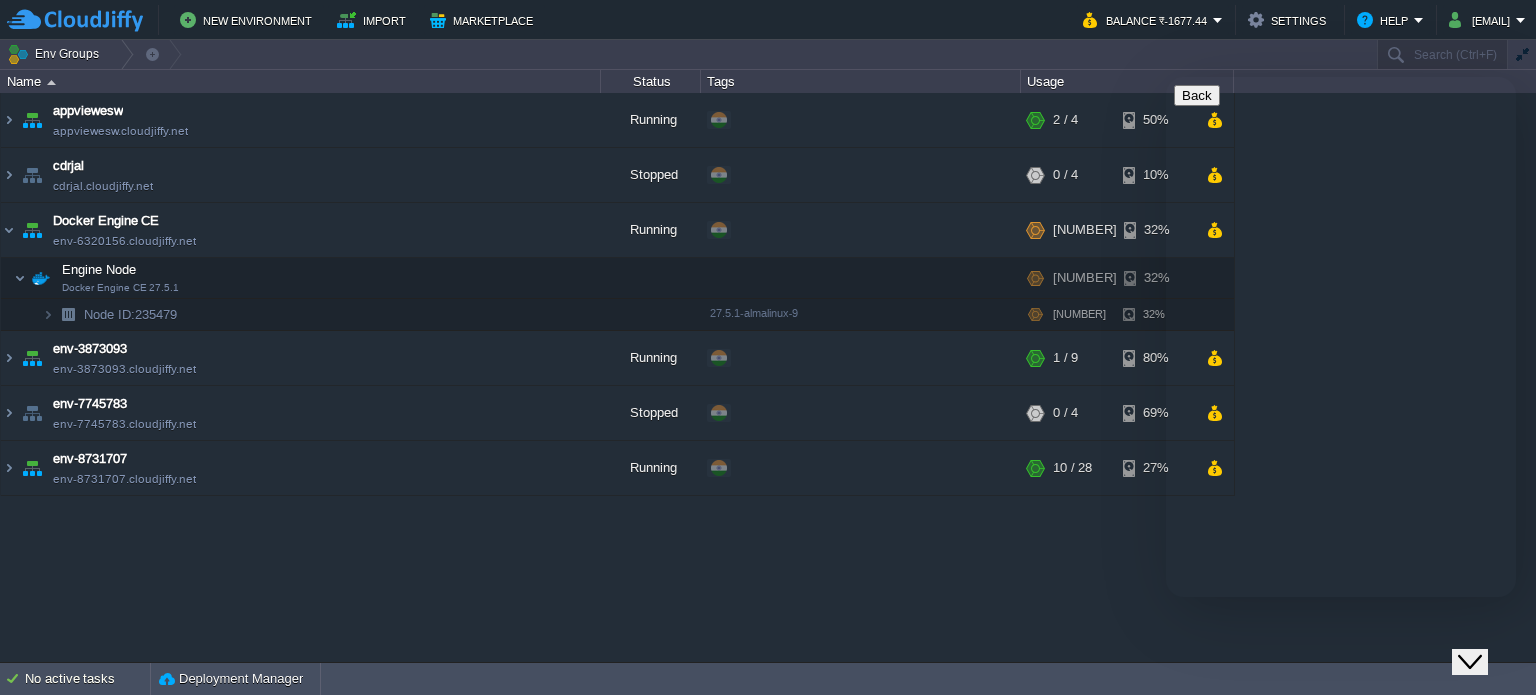 click on "New Conversation We typically reply in a few minutes" at bounding box center [1341, 720] 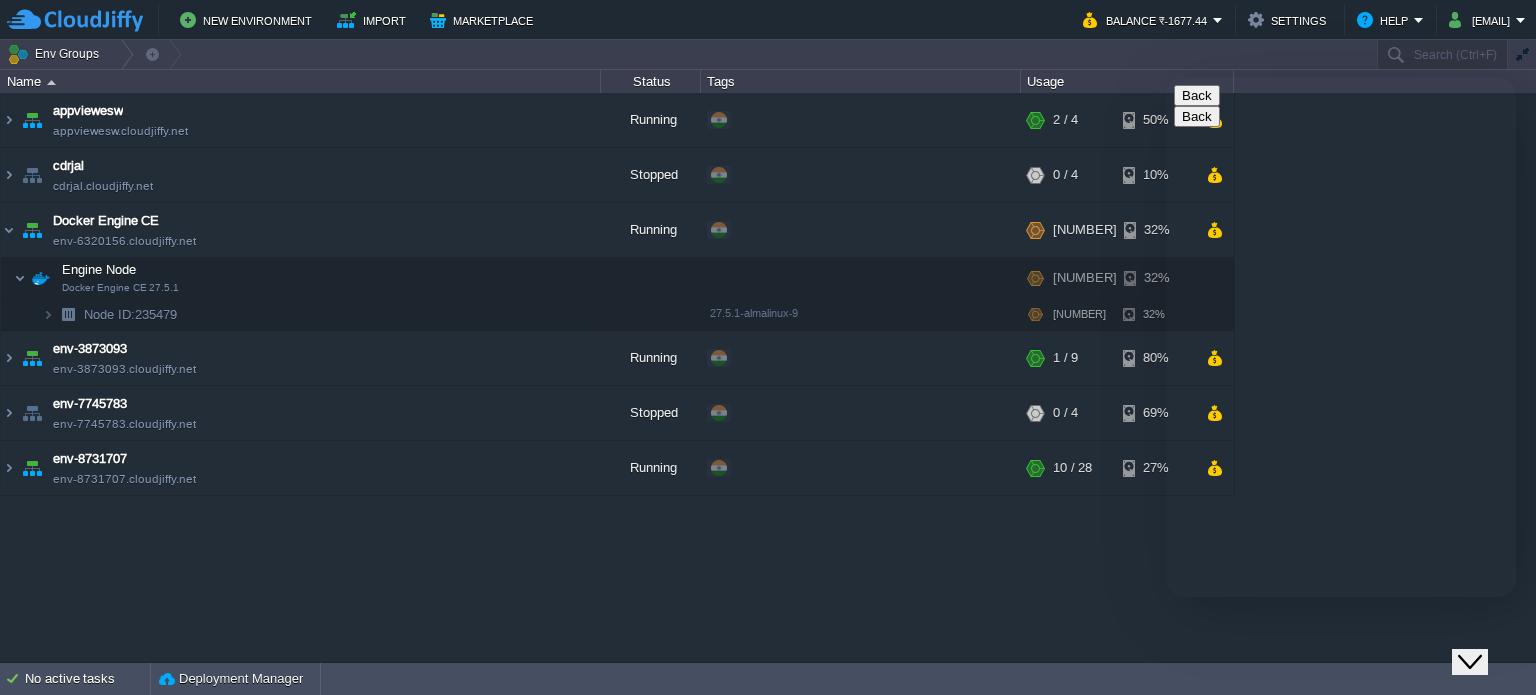 click on "* Department" at bounding box center [1237, 878] 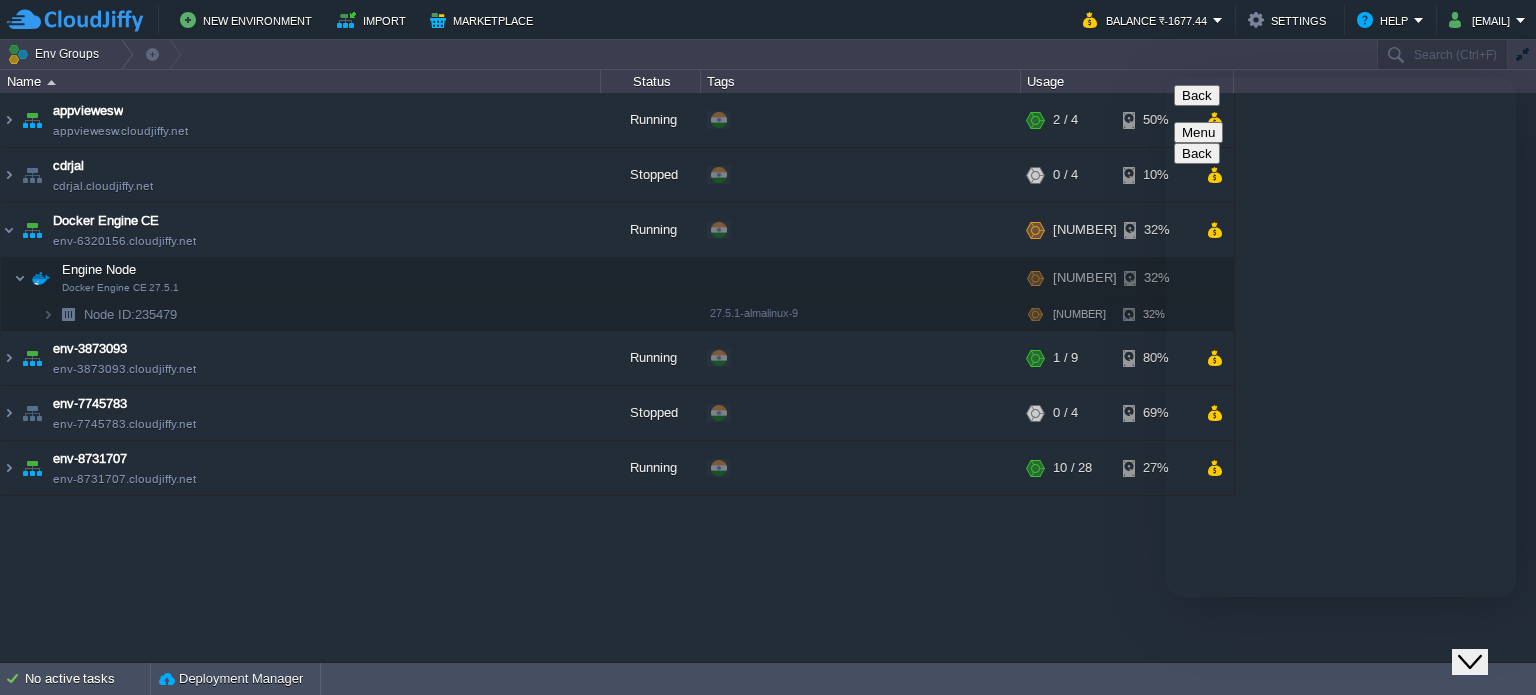 type on "h" 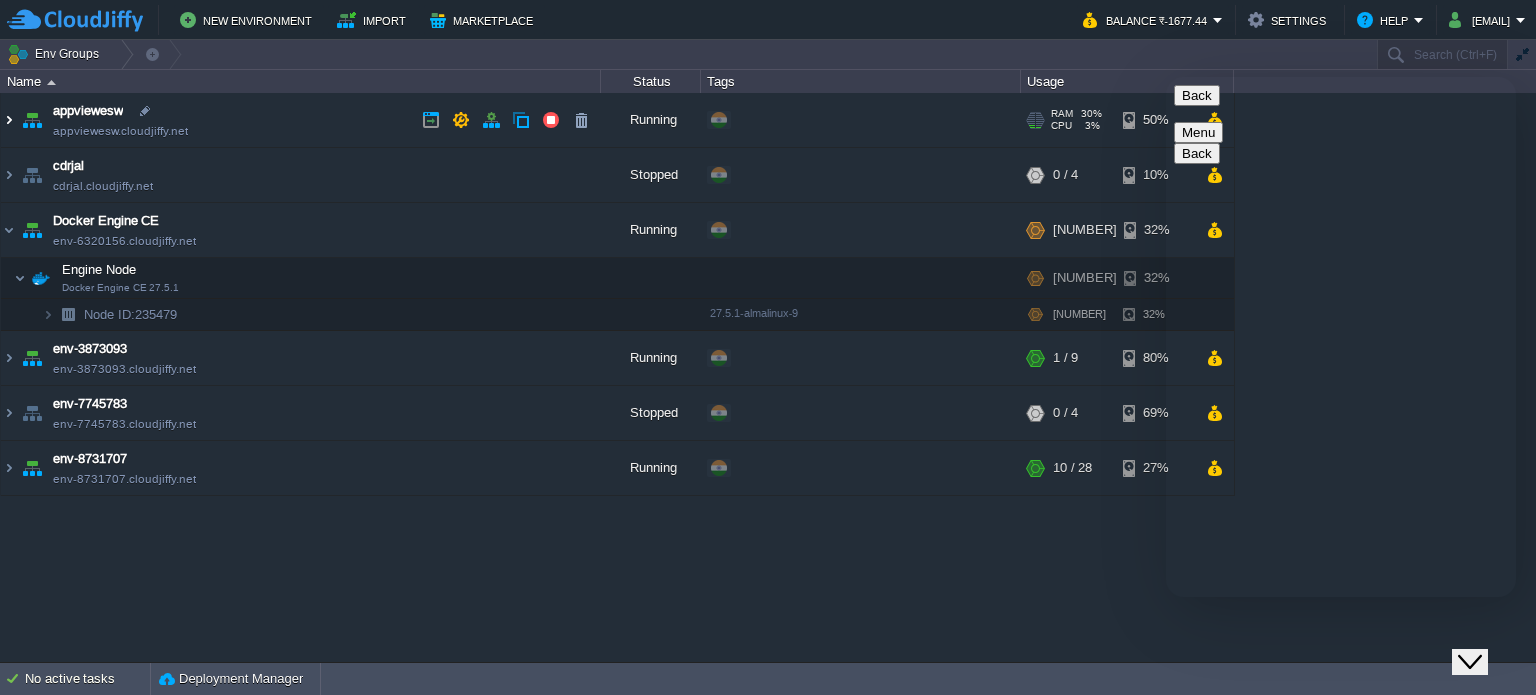 click at bounding box center (9, 120) 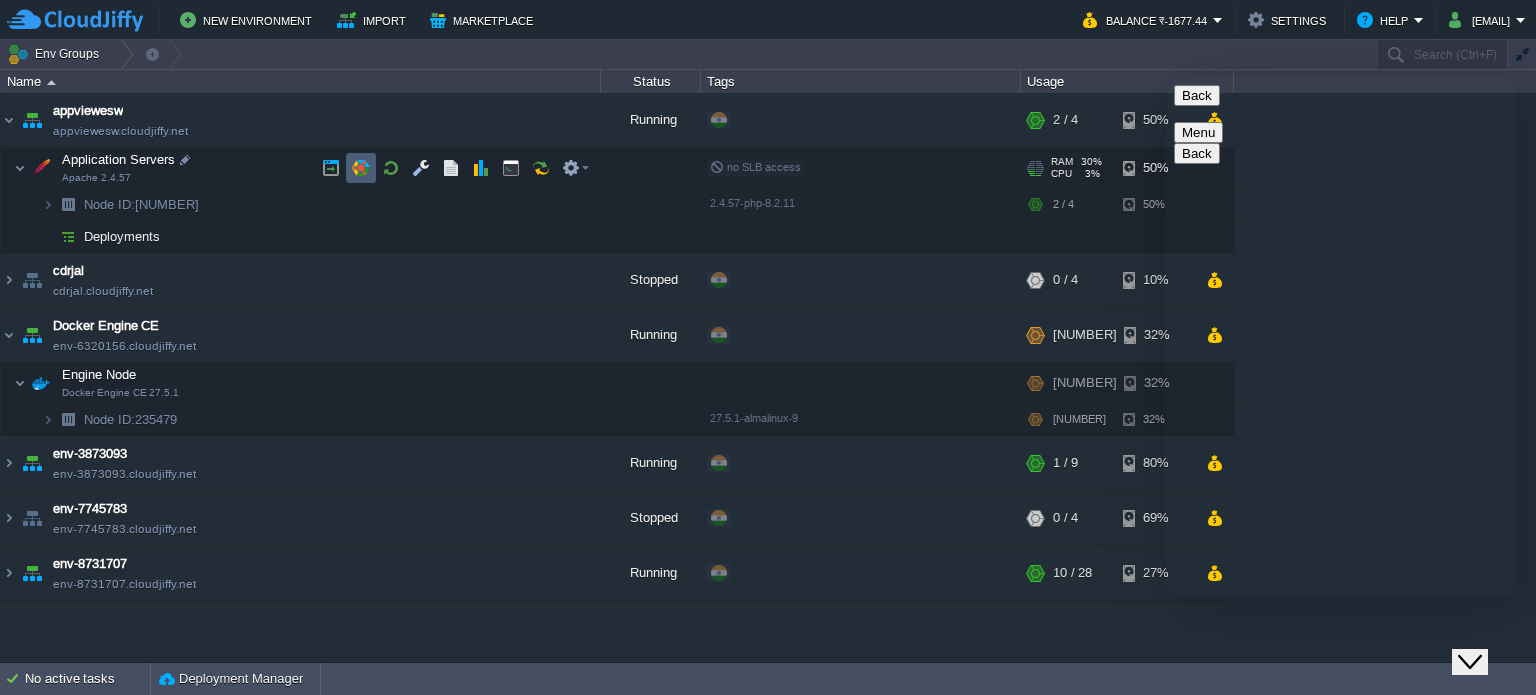 click at bounding box center (361, 168) 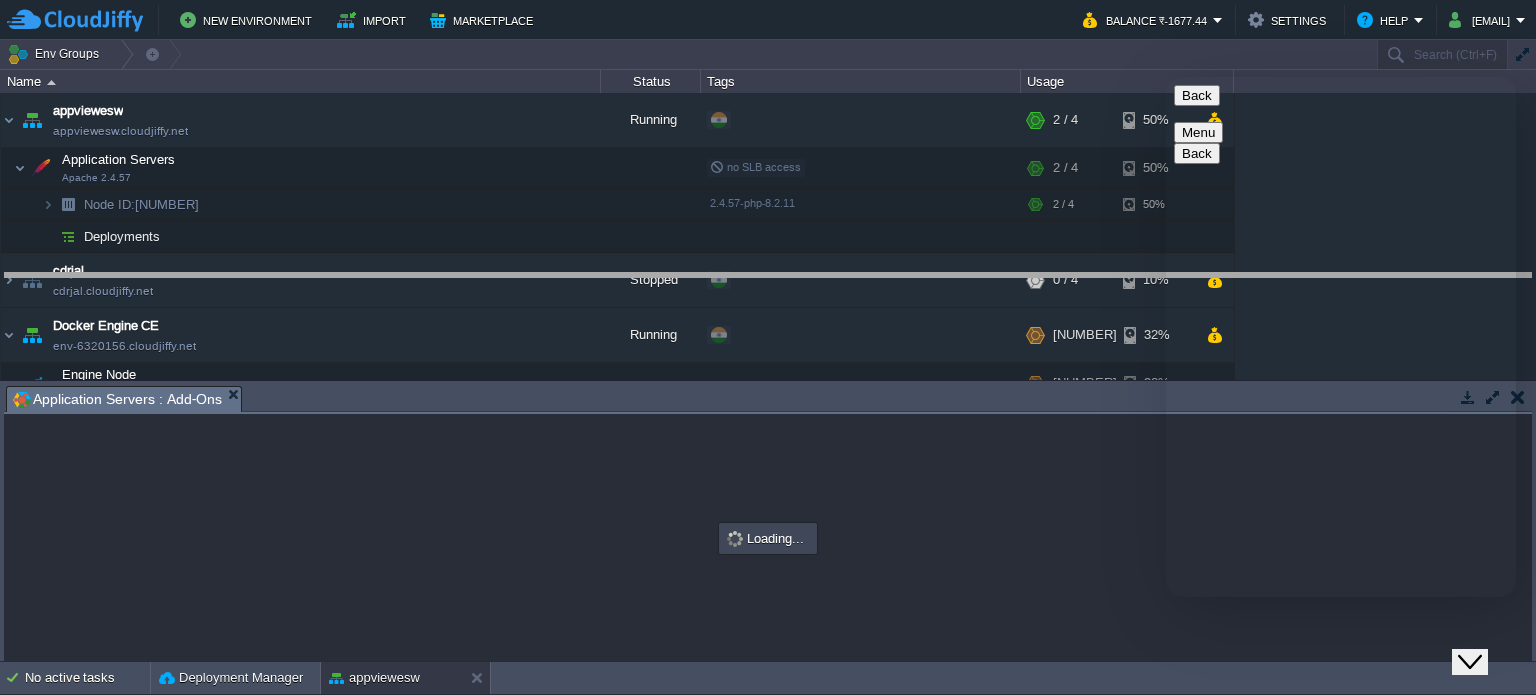 drag, startPoint x: 438, startPoint y: 395, endPoint x: 442, endPoint y: 252, distance: 143.05594 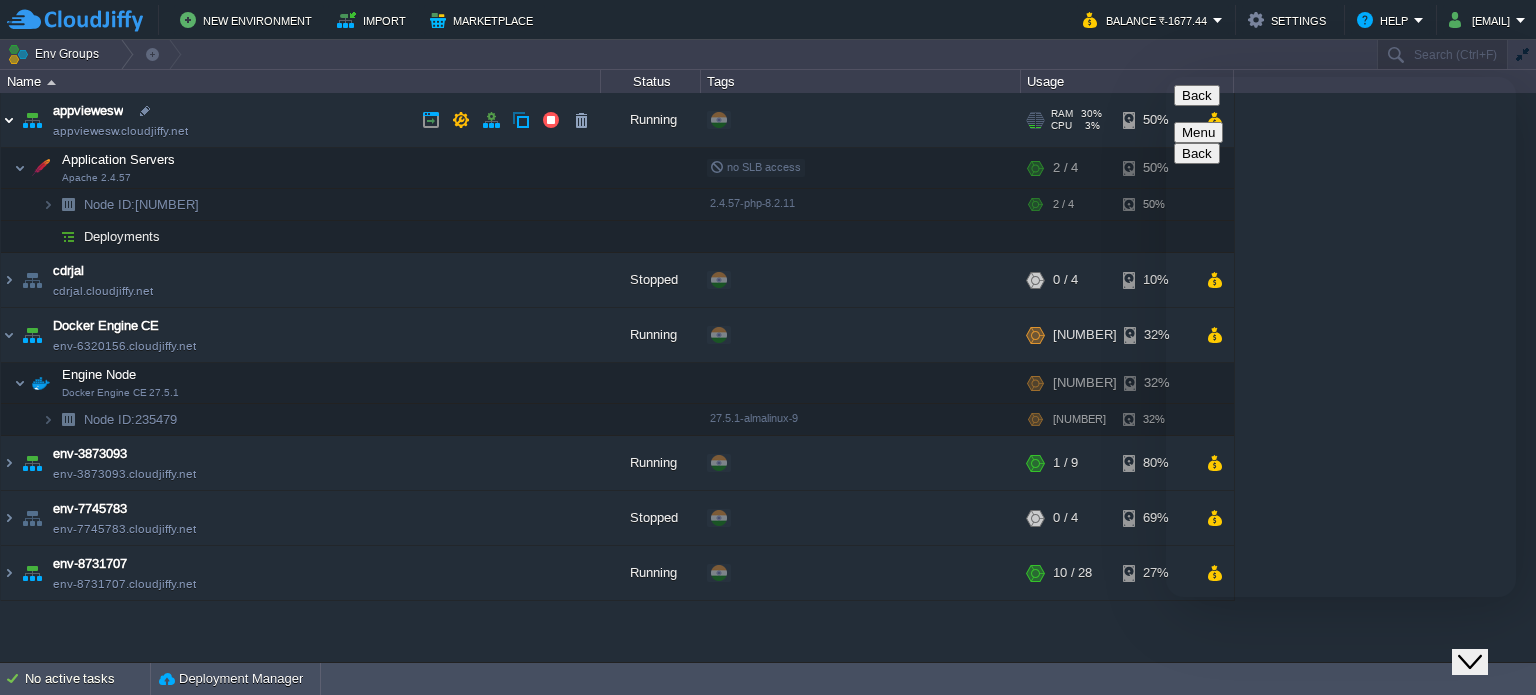 click at bounding box center (9, 120) 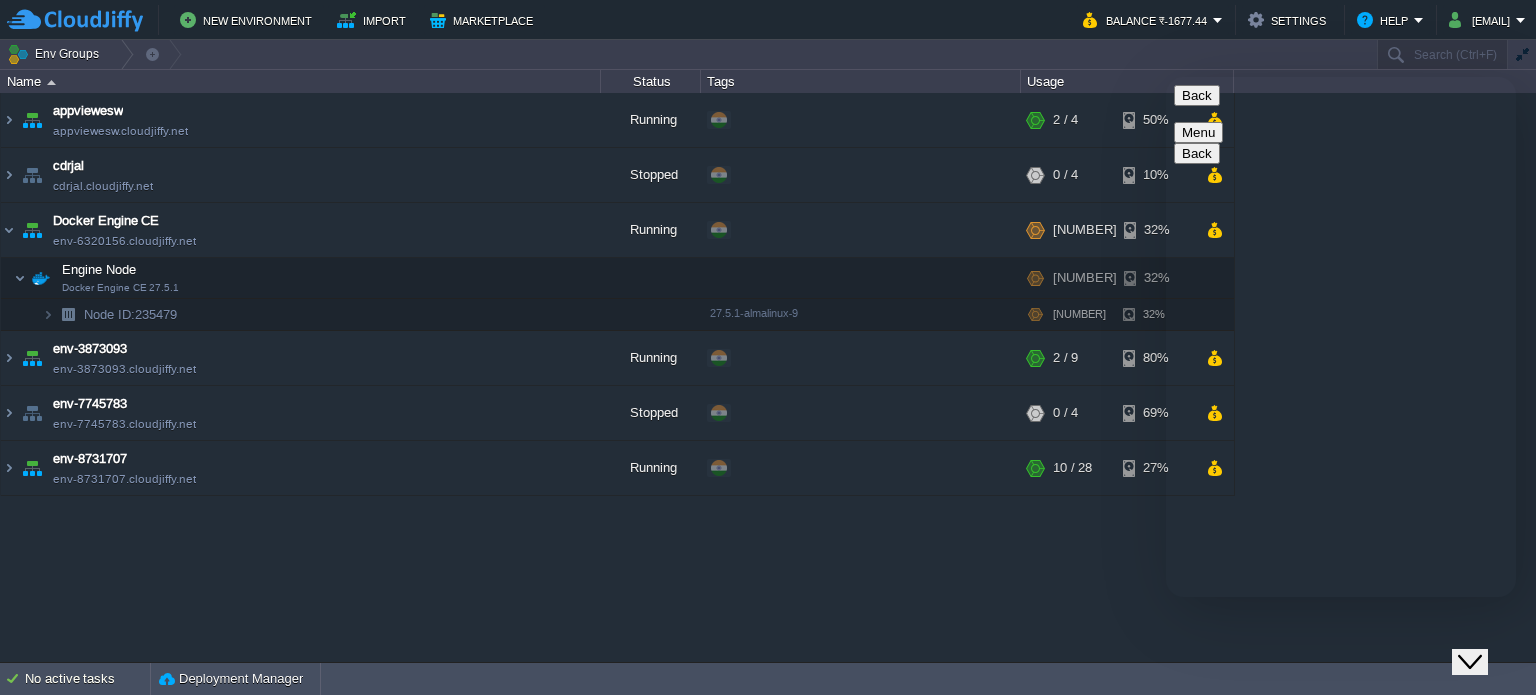 click at bounding box center [1166, 77] 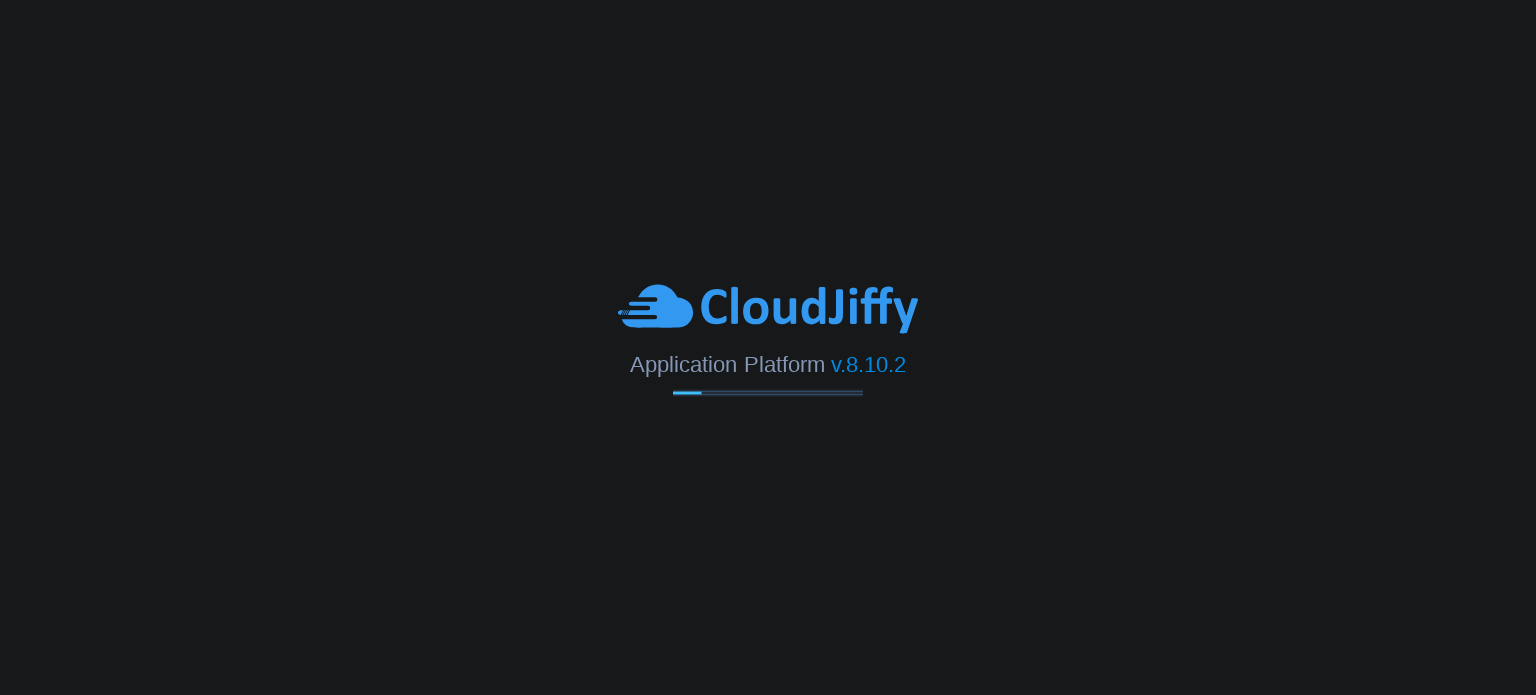 scroll, scrollTop: 0, scrollLeft: 0, axis: both 